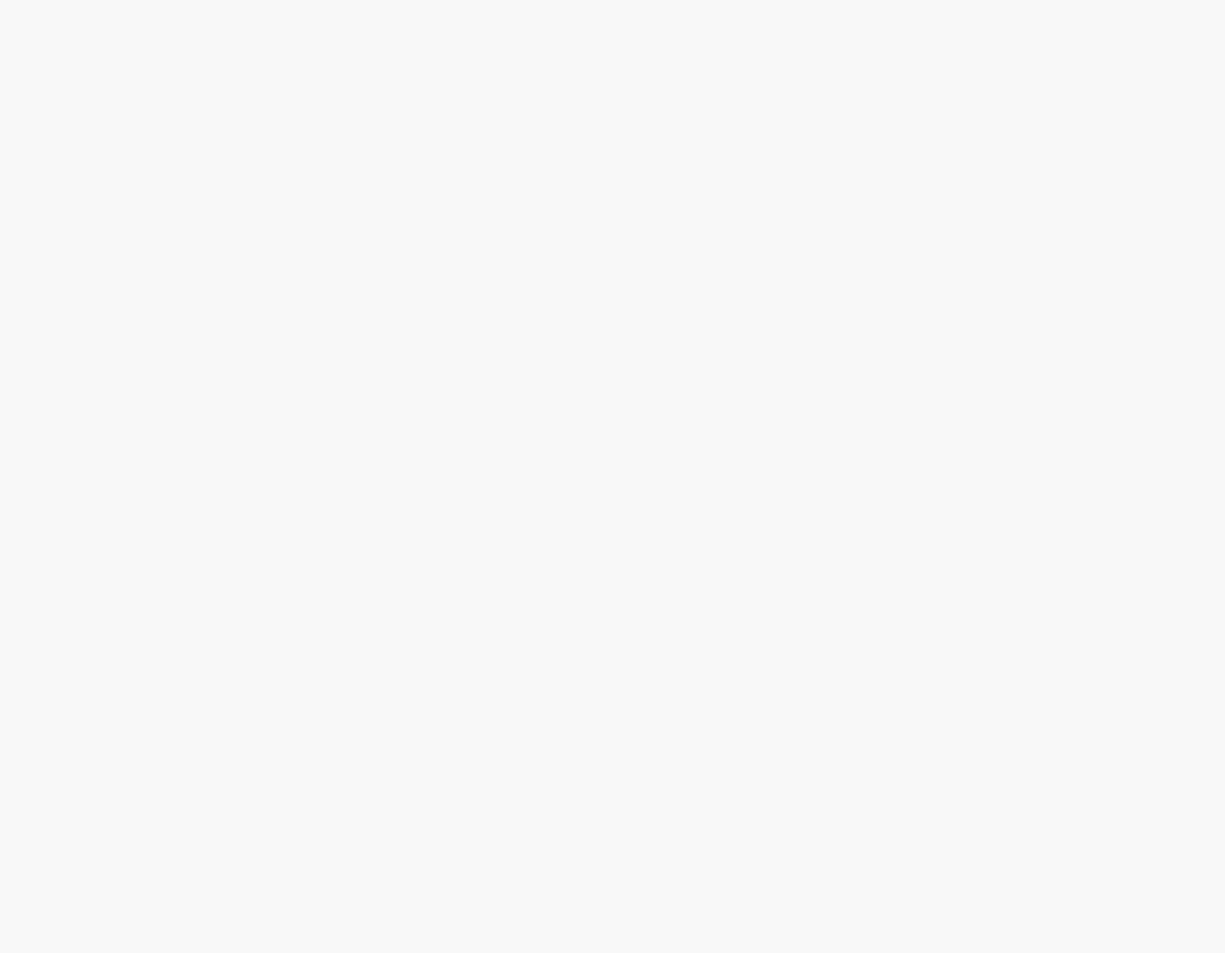 scroll, scrollTop: 0, scrollLeft: 0, axis: both 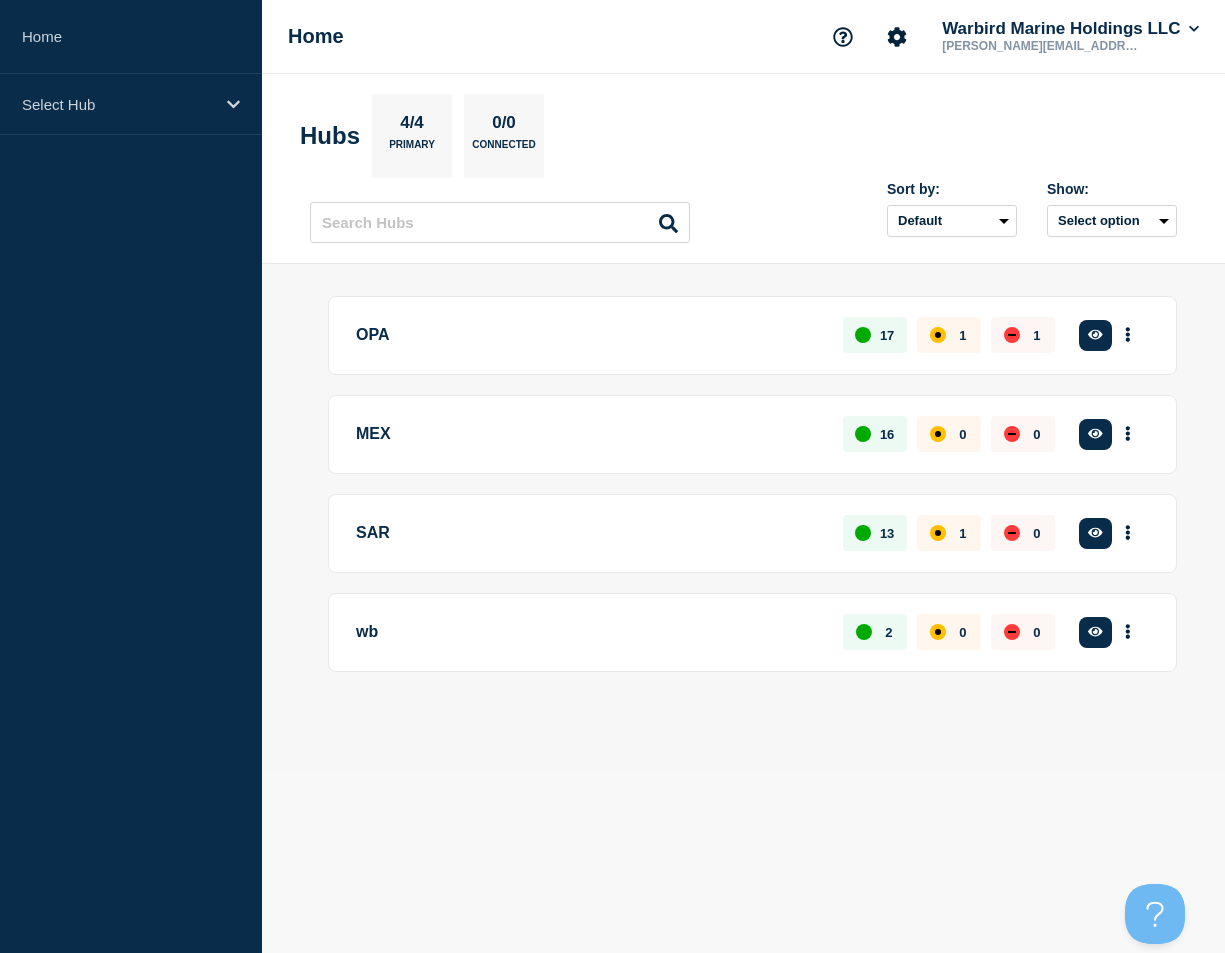 click on "michael.galvez@warbirdmarineholdings.com" at bounding box center (1042, 46) 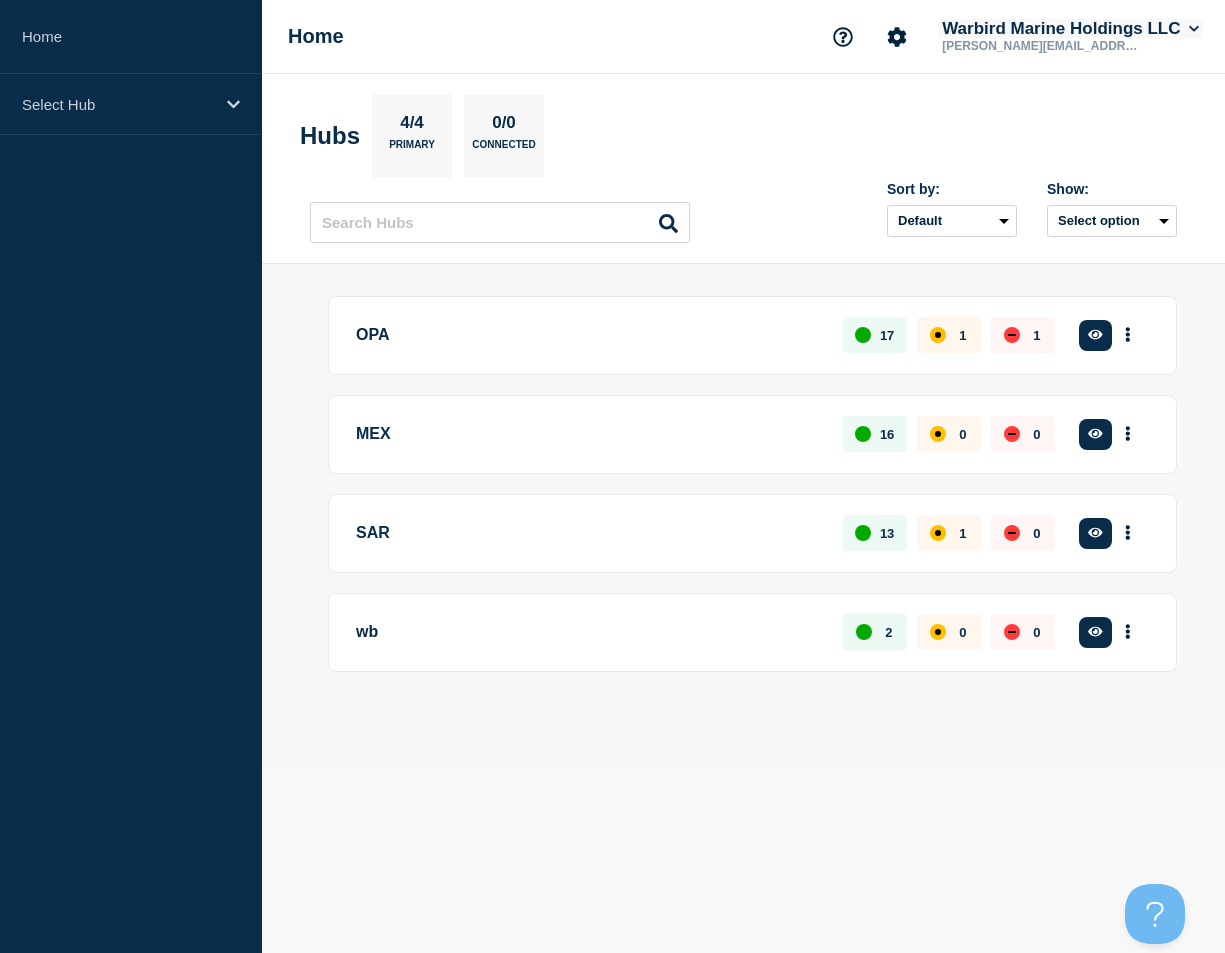 click 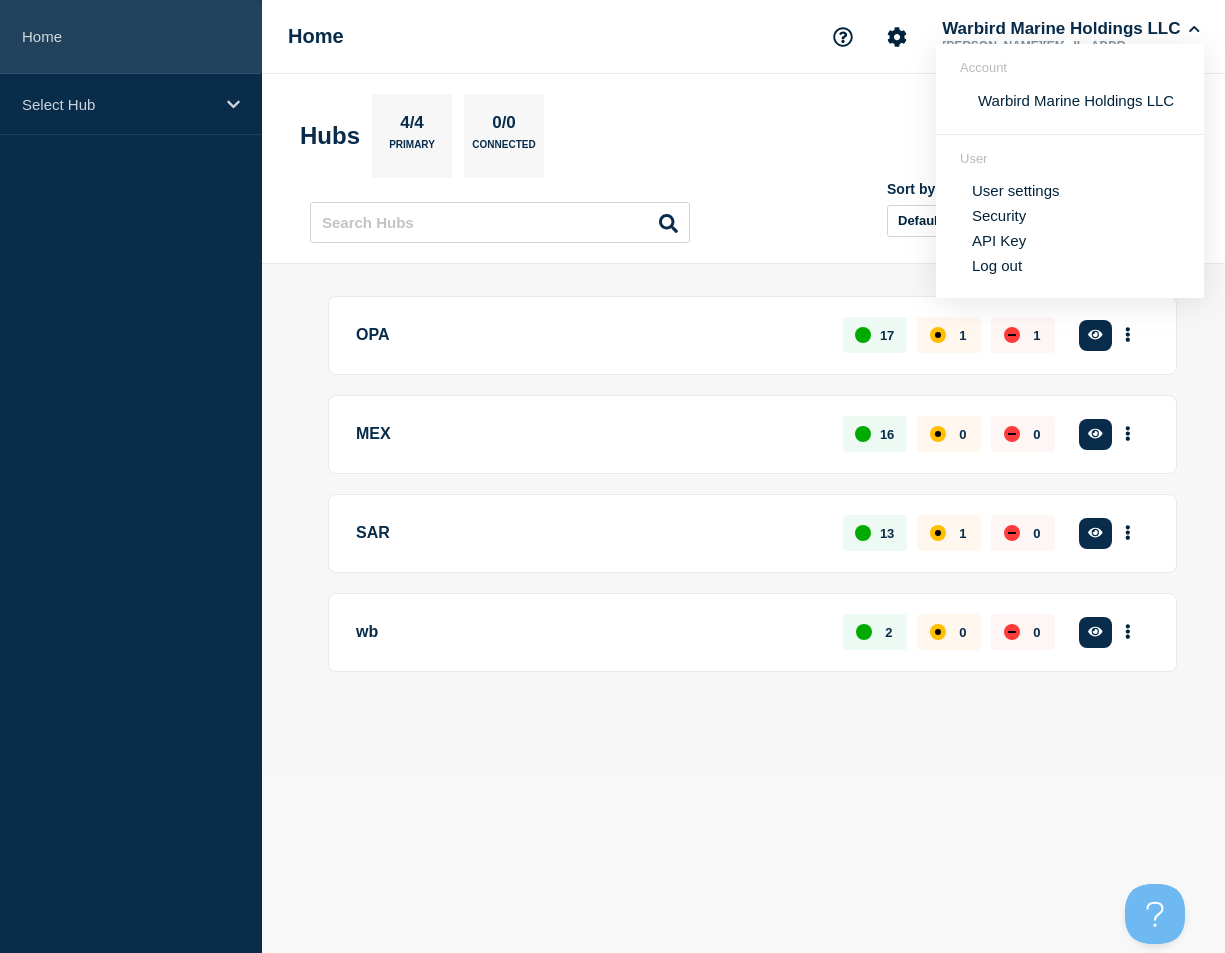click on "Home" at bounding box center [131, 37] 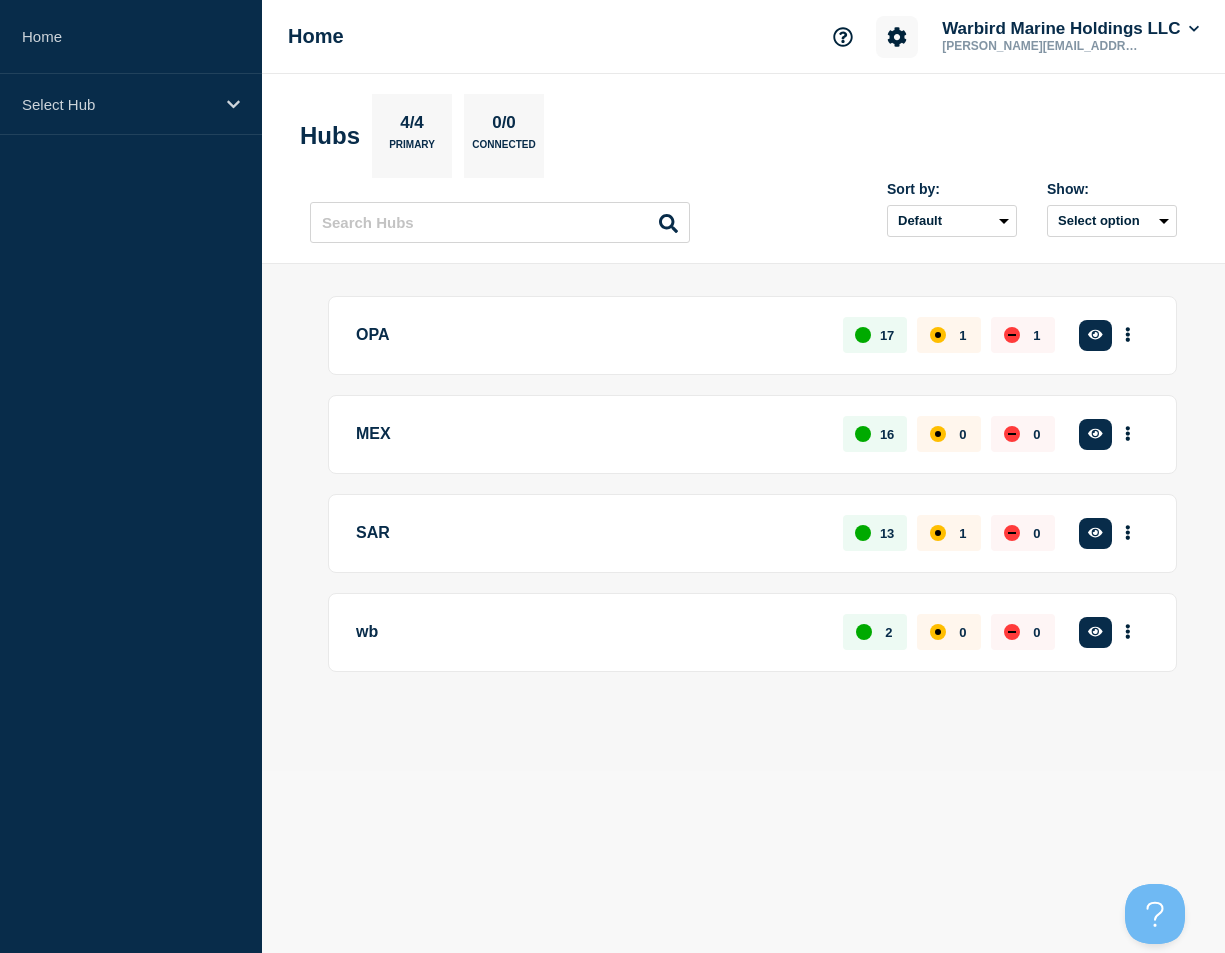 click 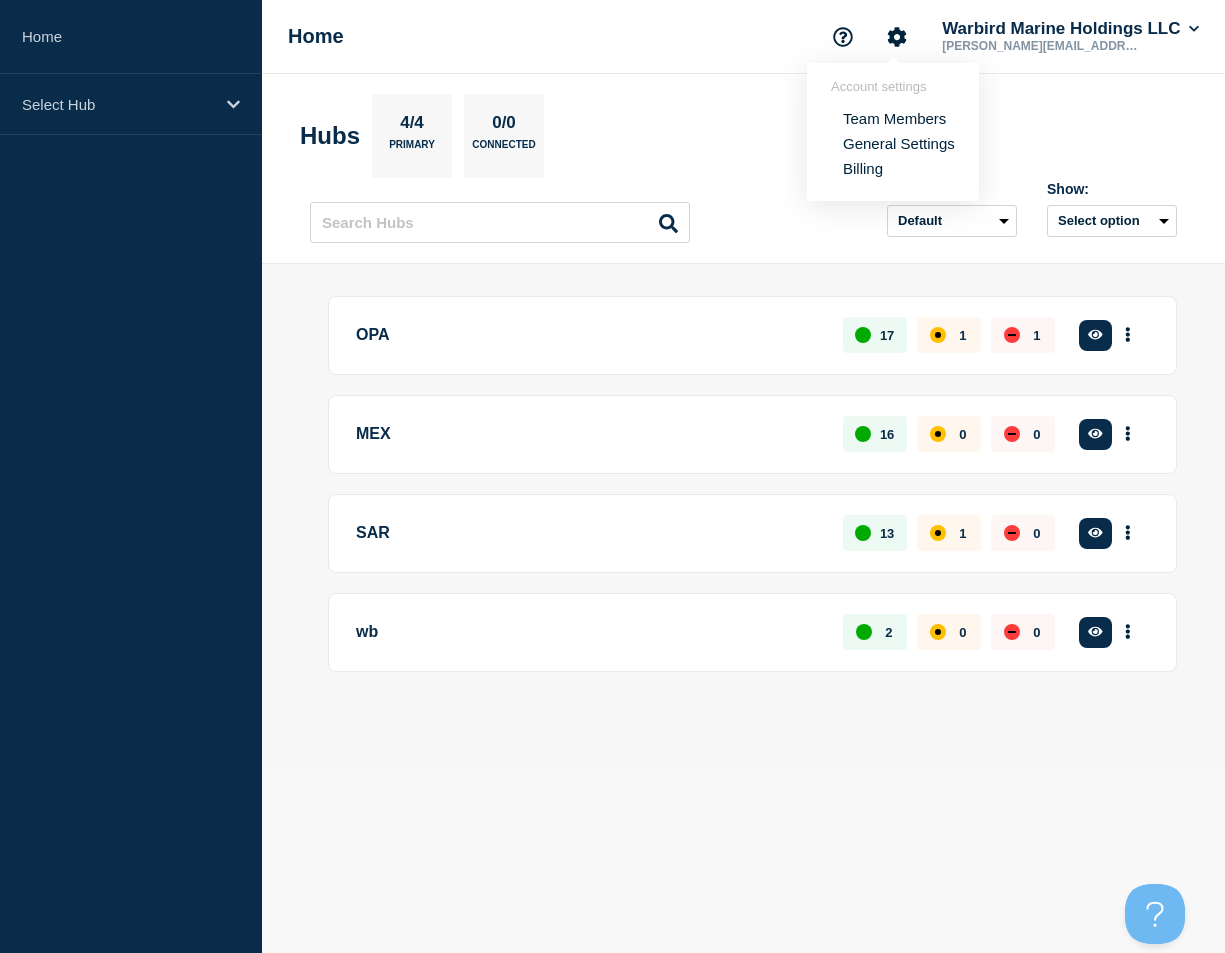 click on "Team Members" at bounding box center [894, 118] 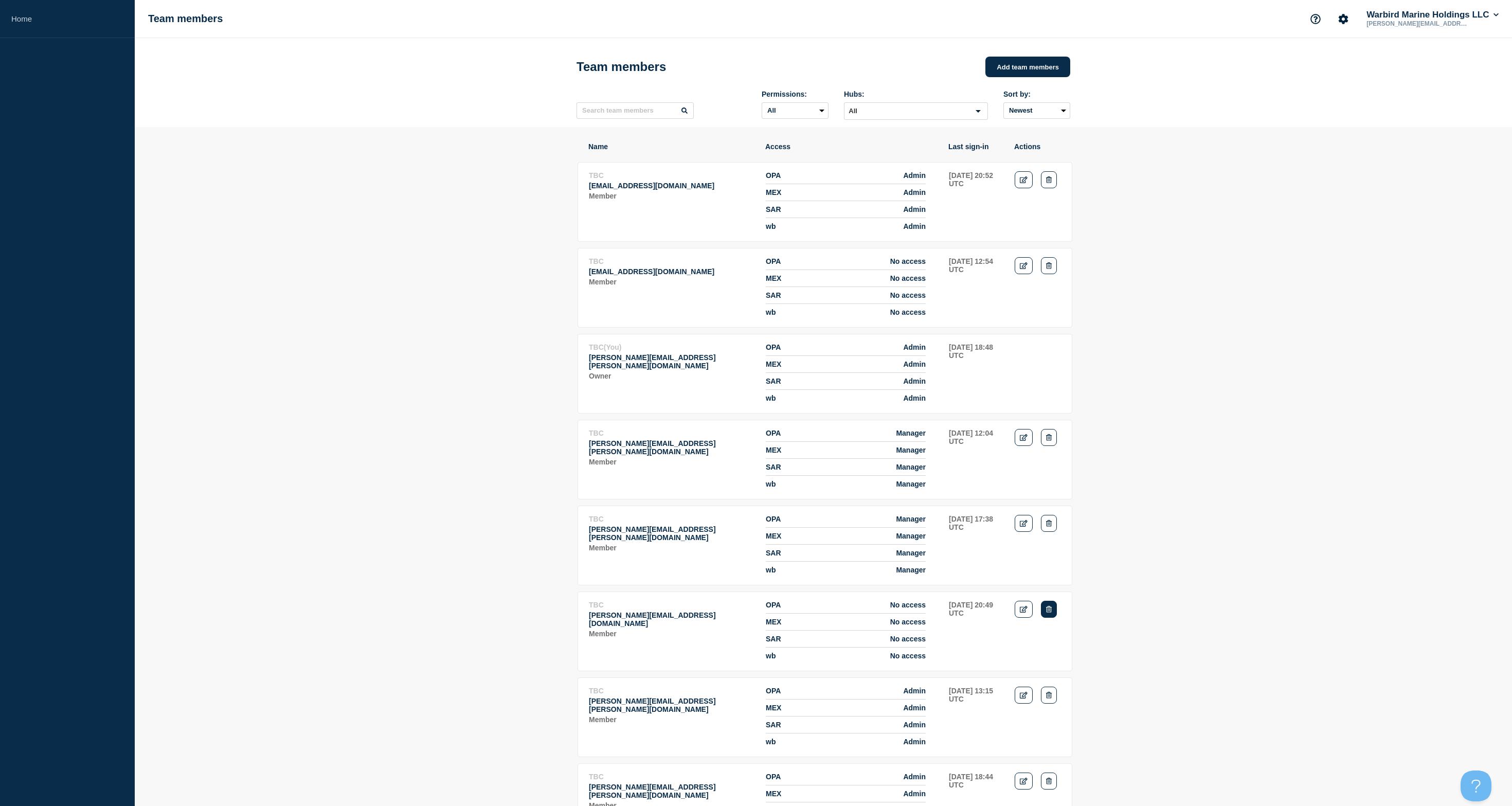 click 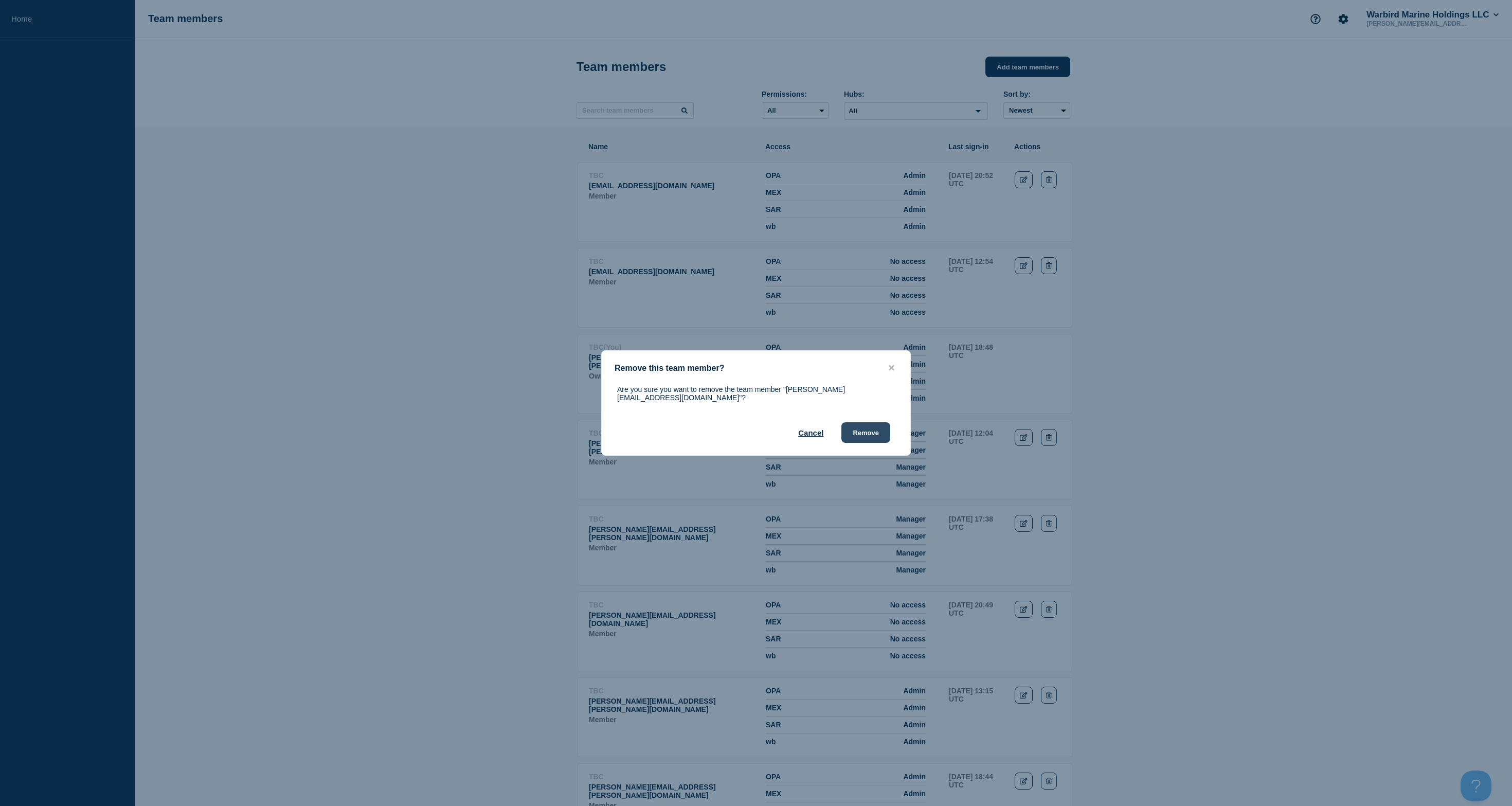 click on "Remove" at bounding box center (866, 433) 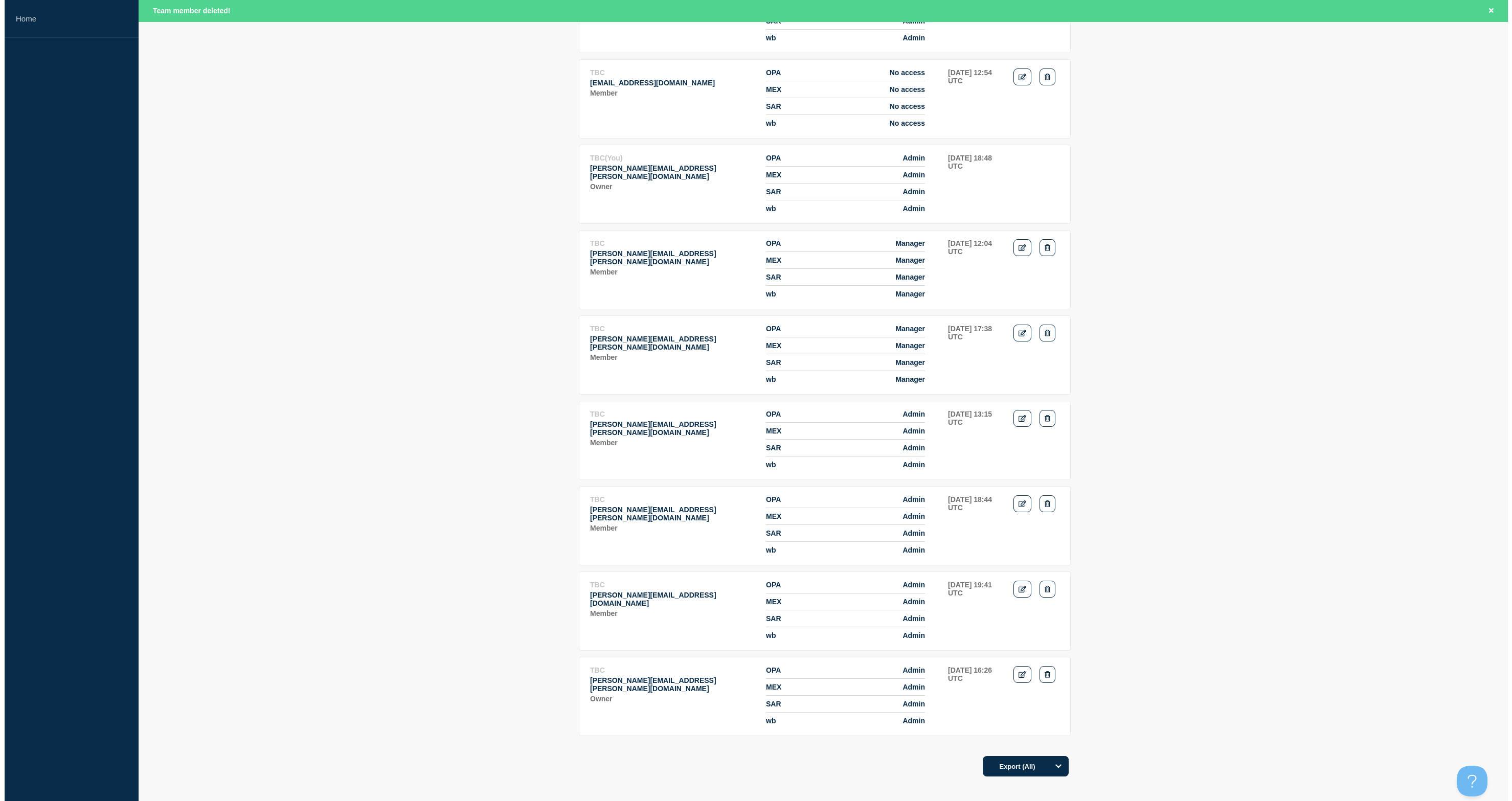 scroll, scrollTop: 0, scrollLeft: 0, axis: both 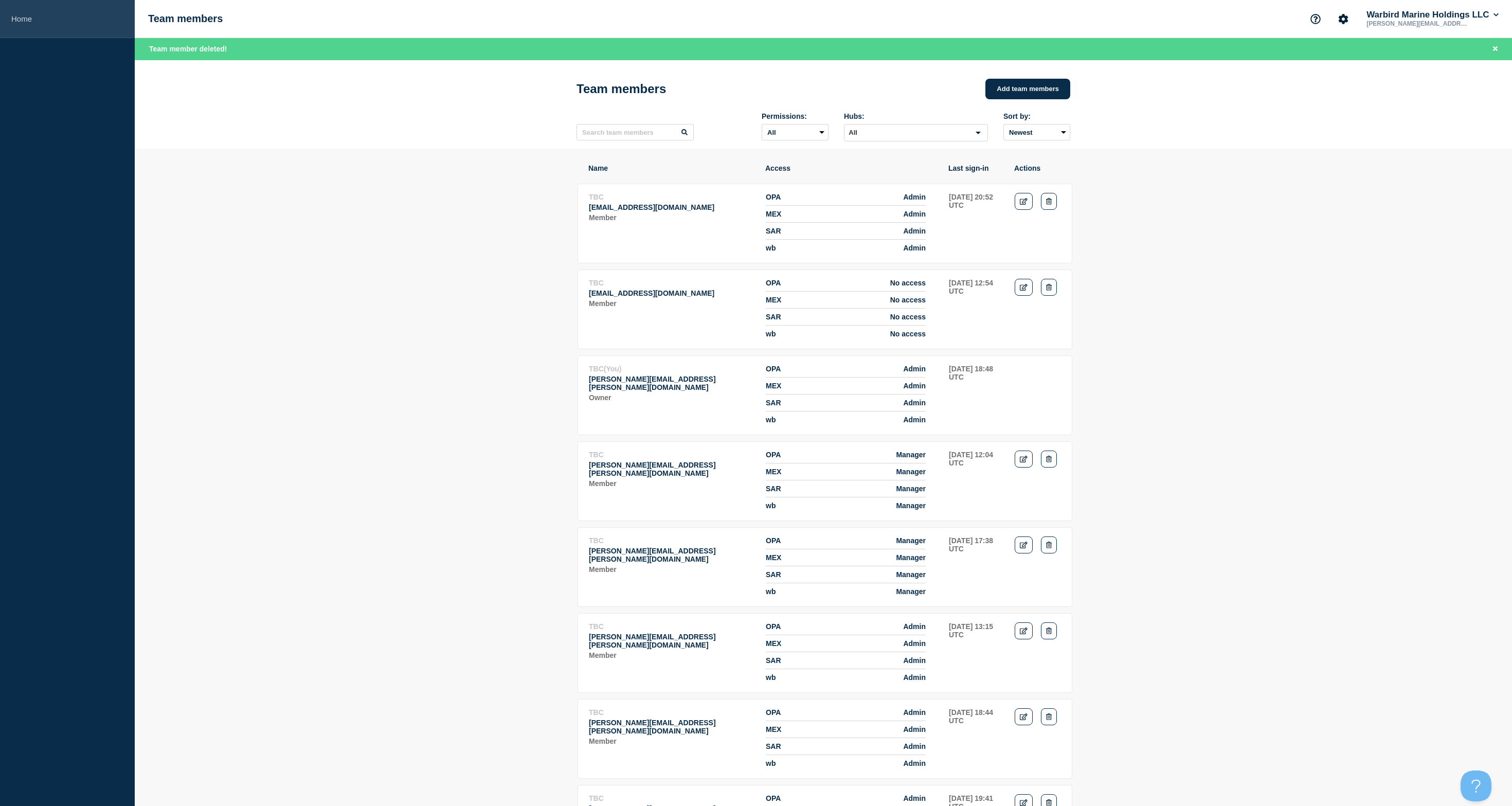 click on "Home" at bounding box center (67, 19) 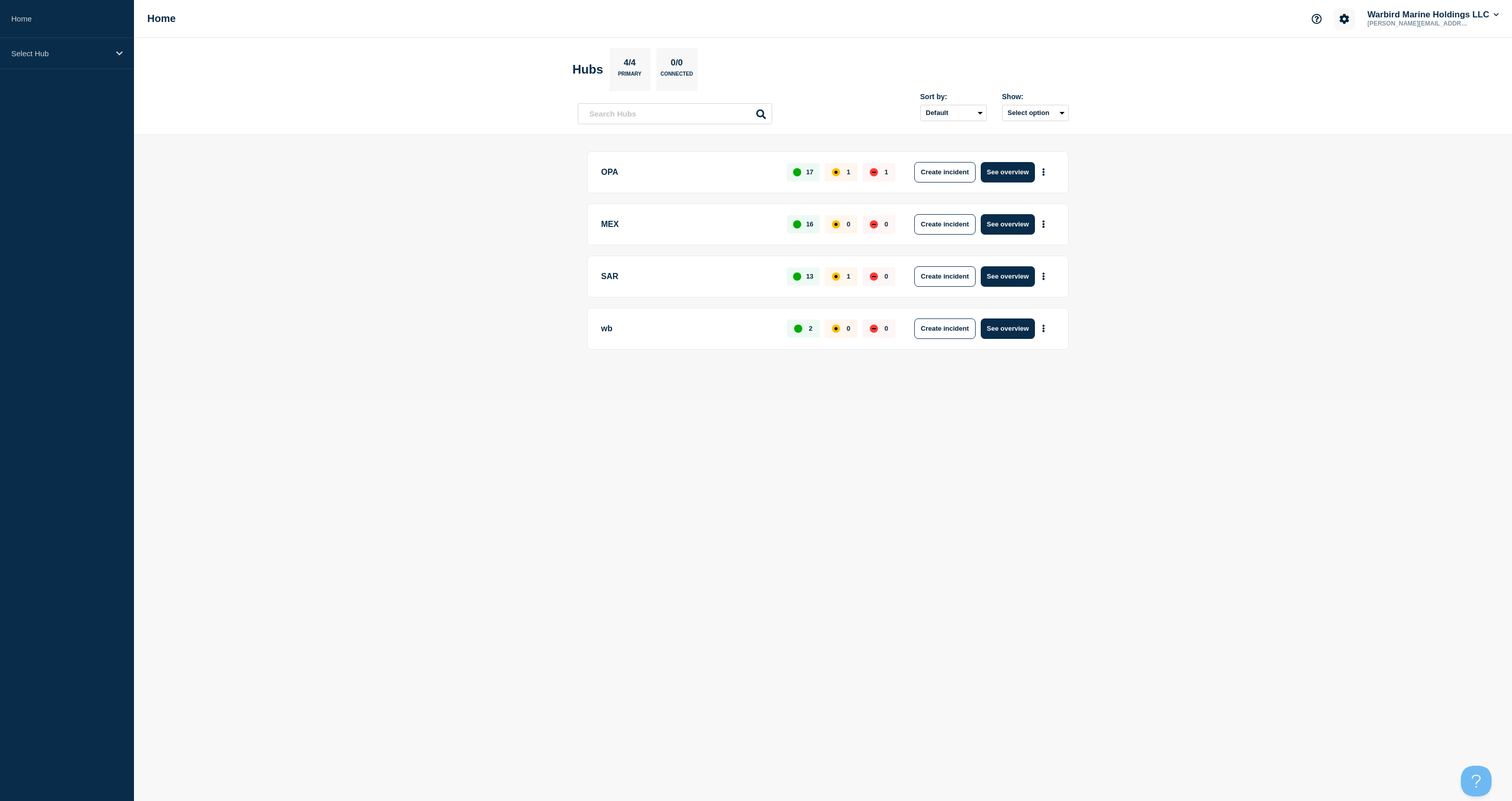 click 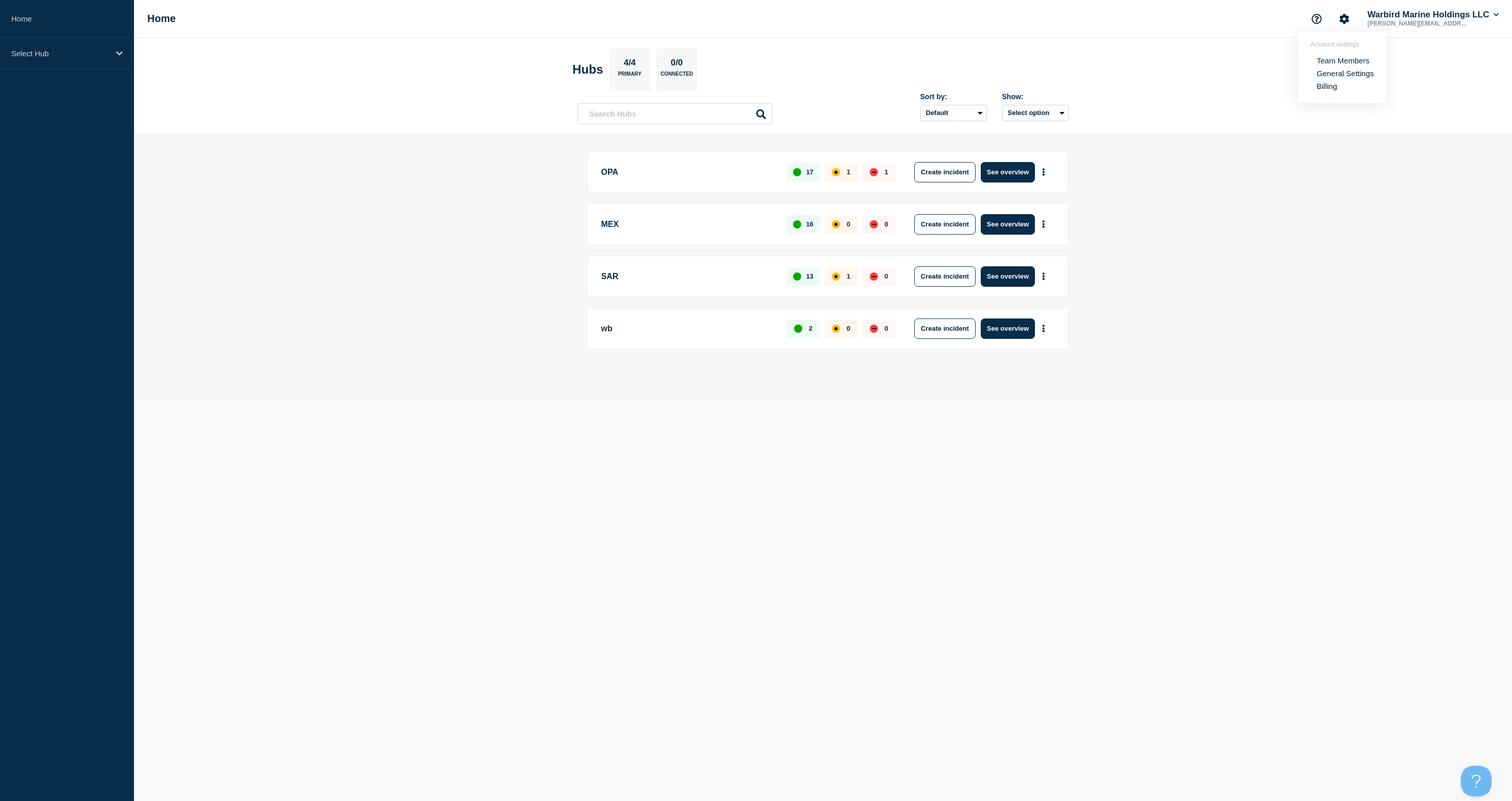 click on "Billing" at bounding box center [1327, 86] 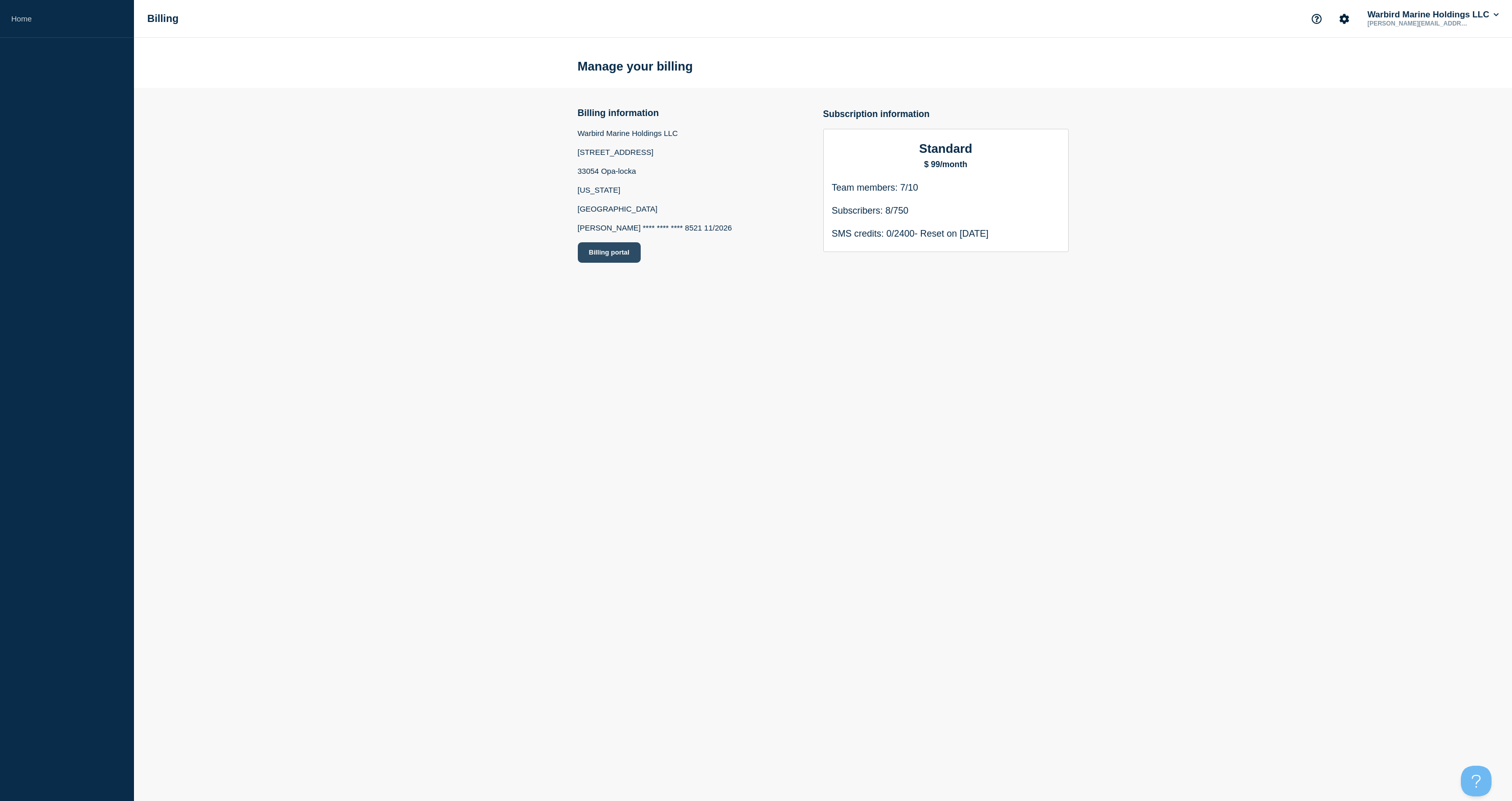 click on "Billing portal" at bounding box center (609, 253) 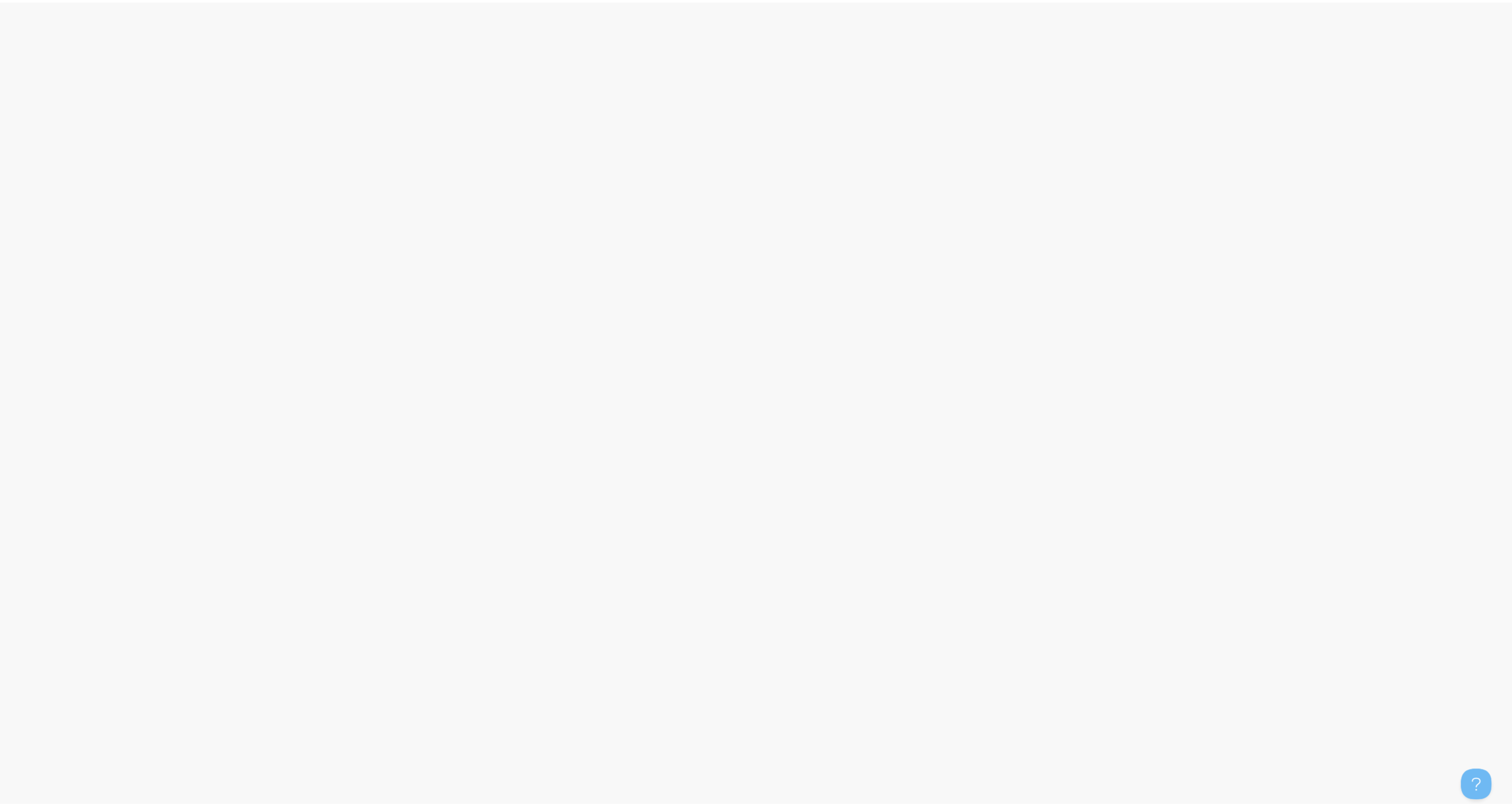 scroll, scrollTop: 0, scrollLeft: 0, axis: both 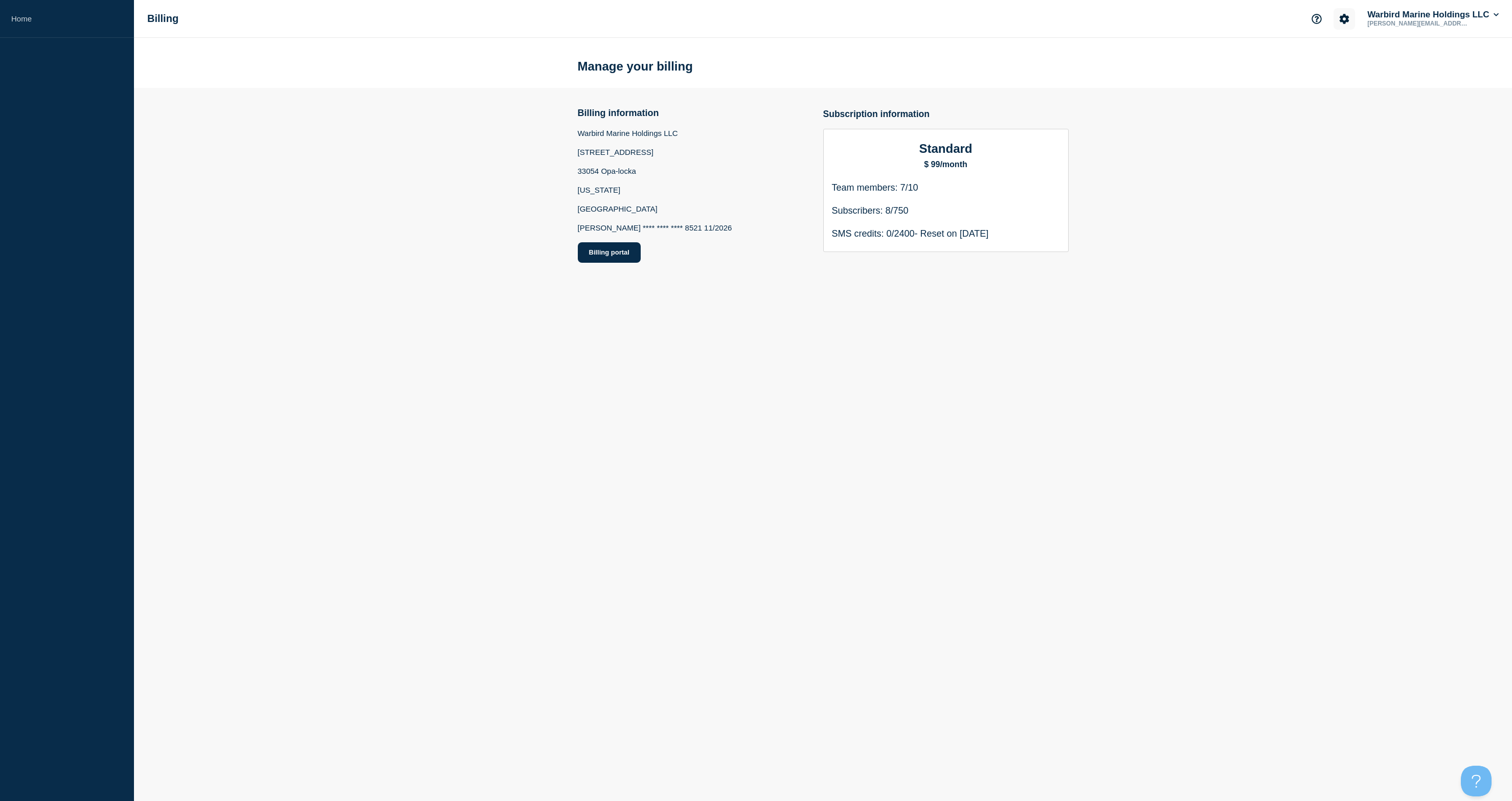 click 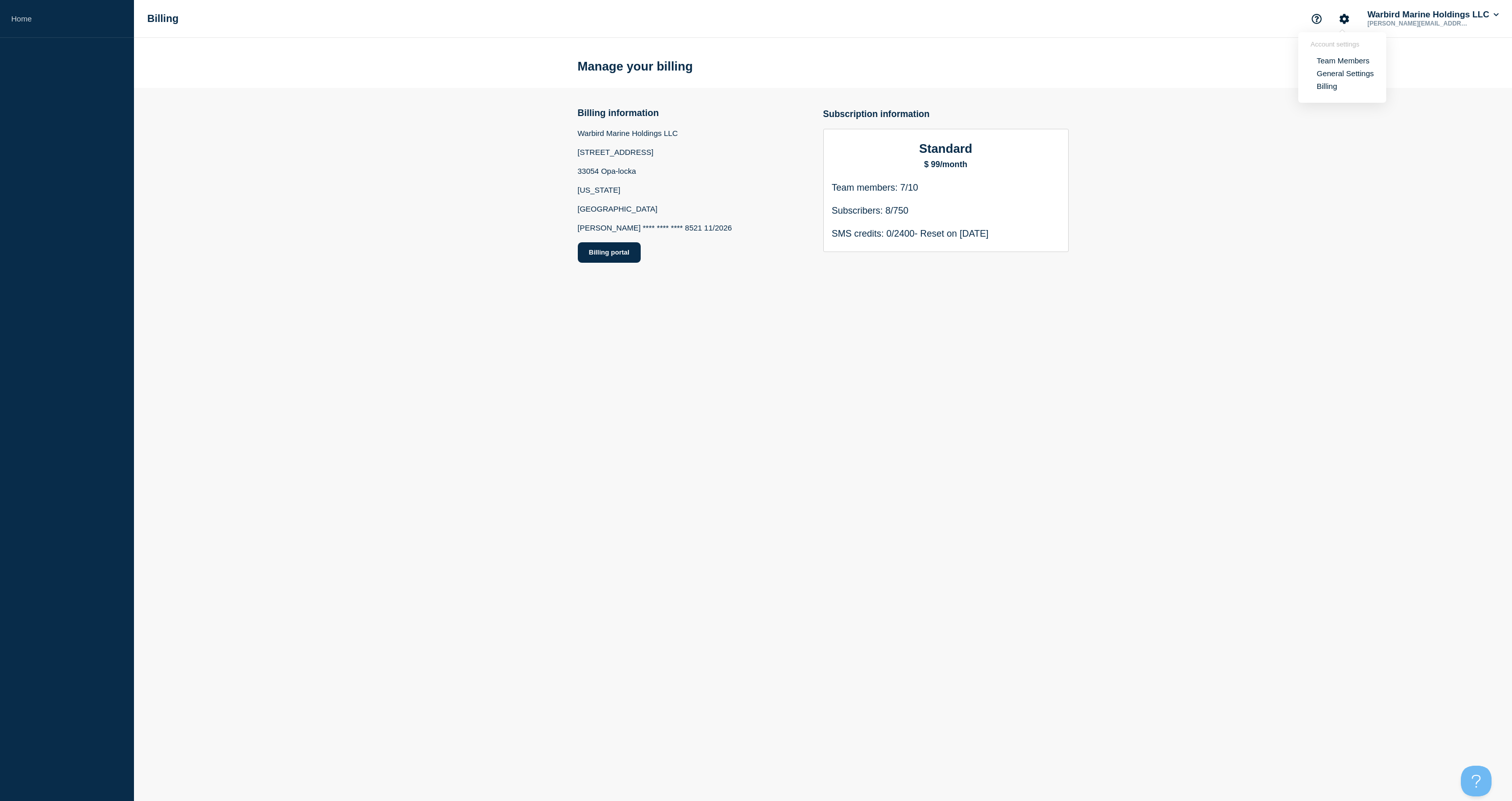 click on "General Settings" at bounding box center [1345, 73] 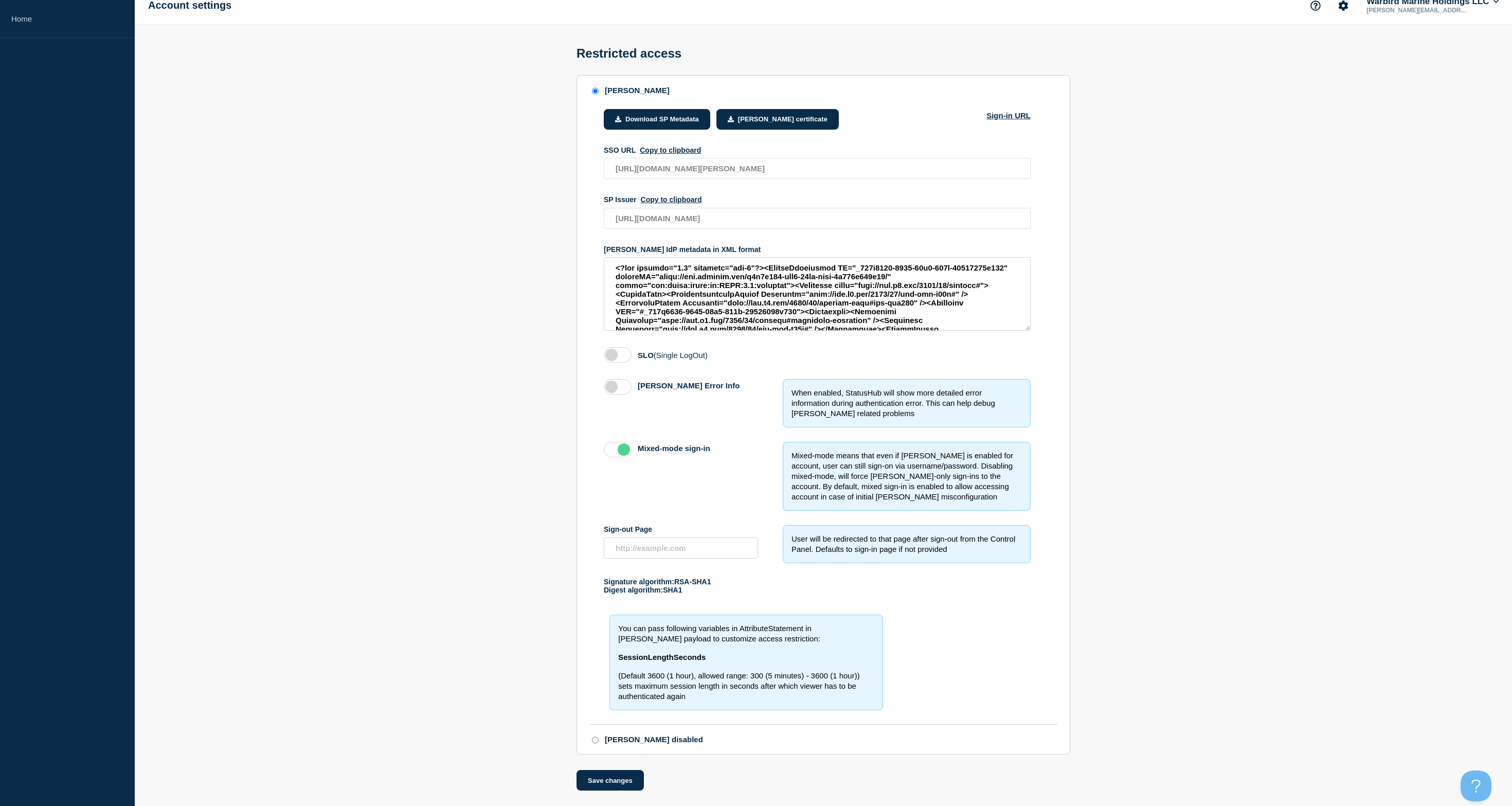 scroll, scrollTop: 0, scrollLeft: 0, axis: both 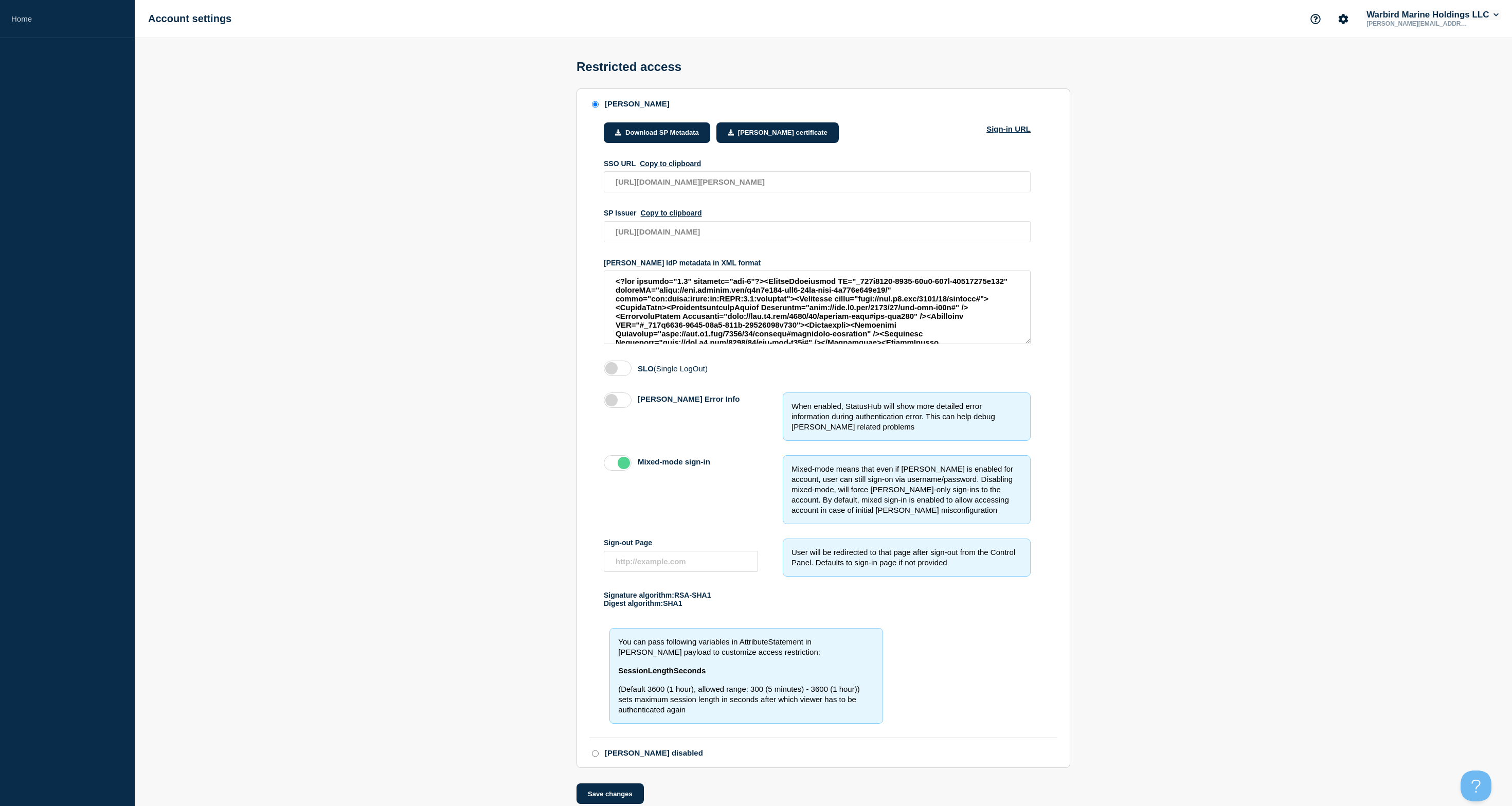 click on "Warbird Marine Holdings LLC" 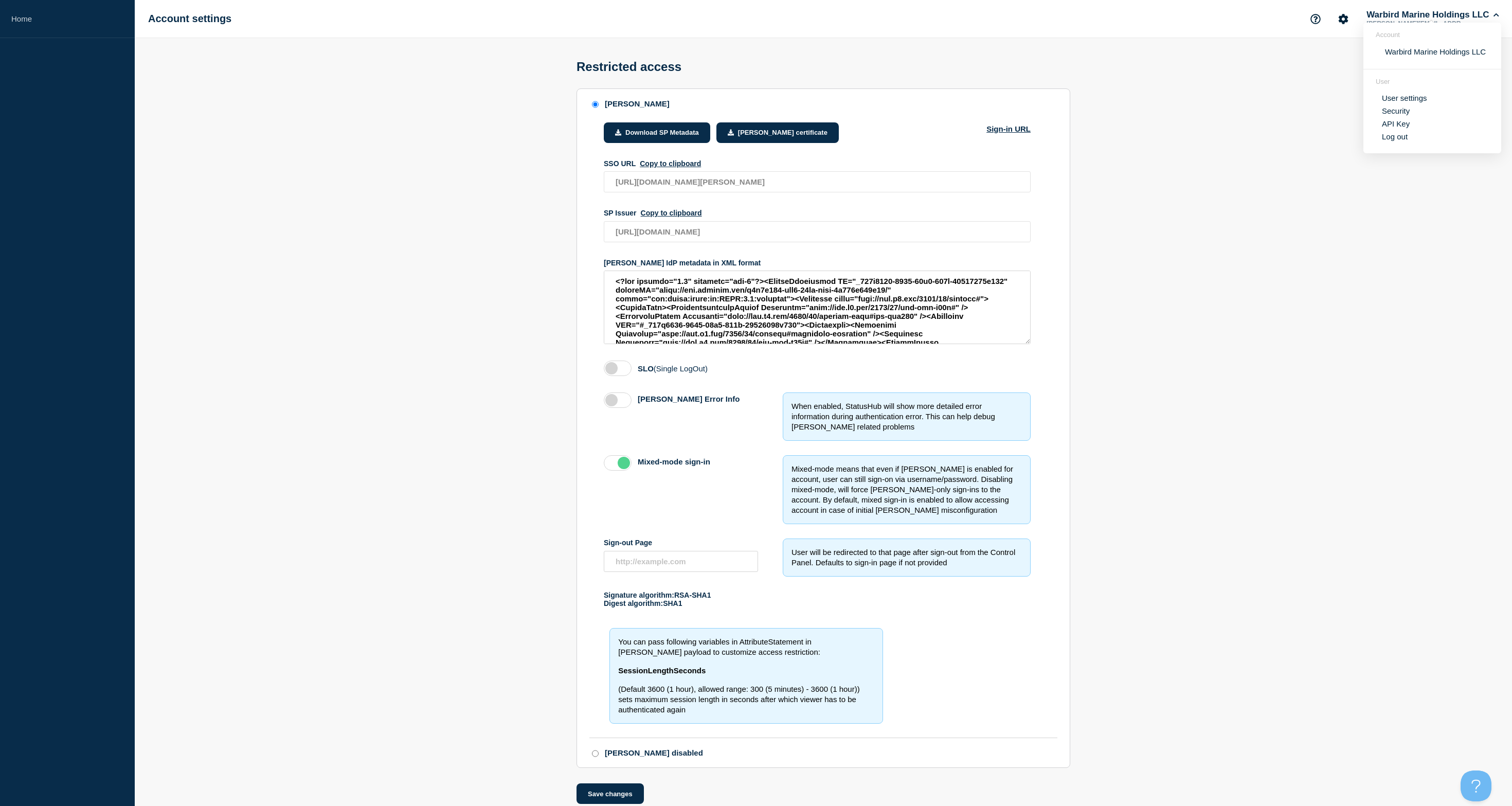 click on "Security" at bounding box center (1396, 111) 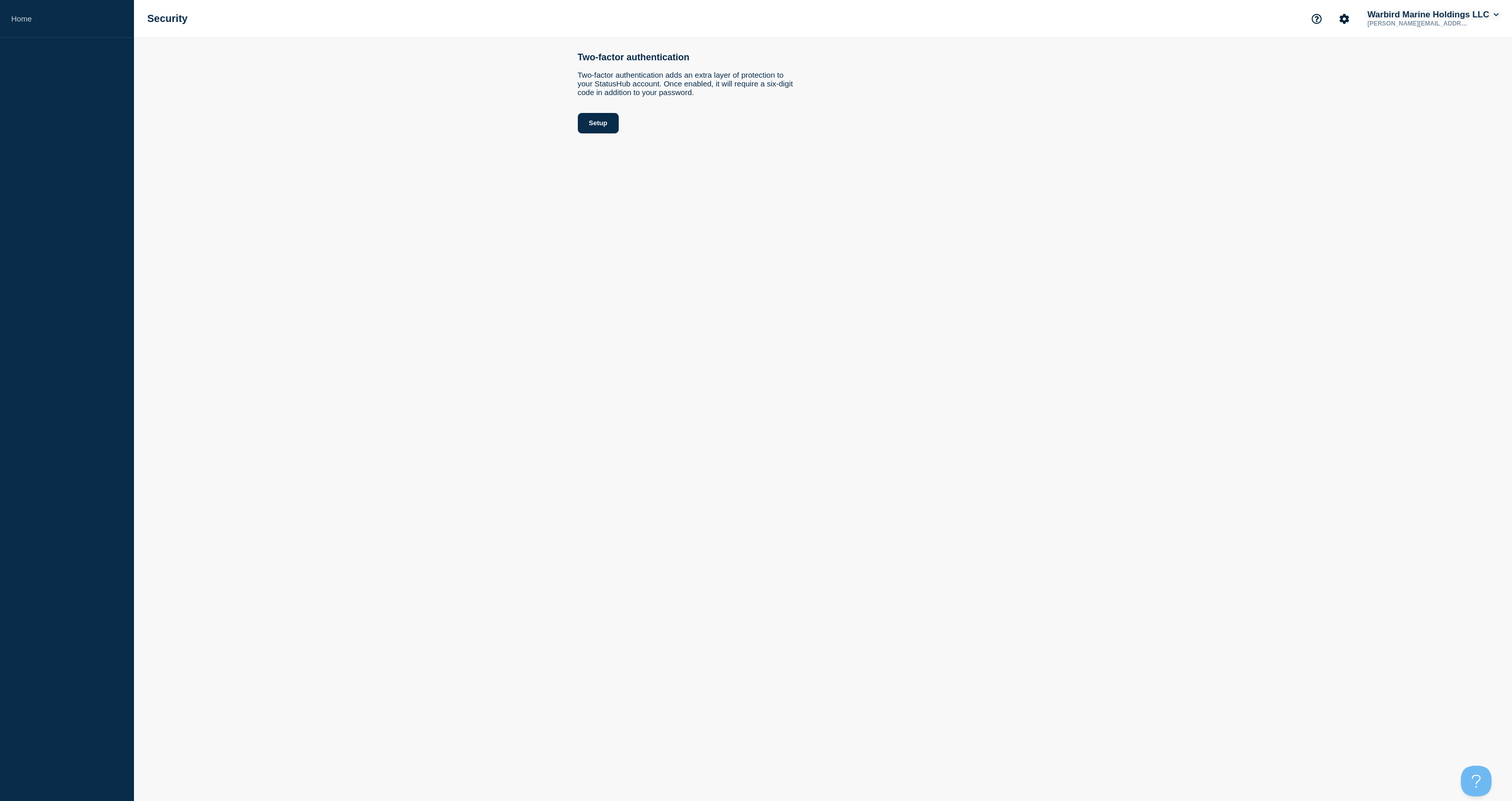 click on "Warbird Marine Holdings LLC" 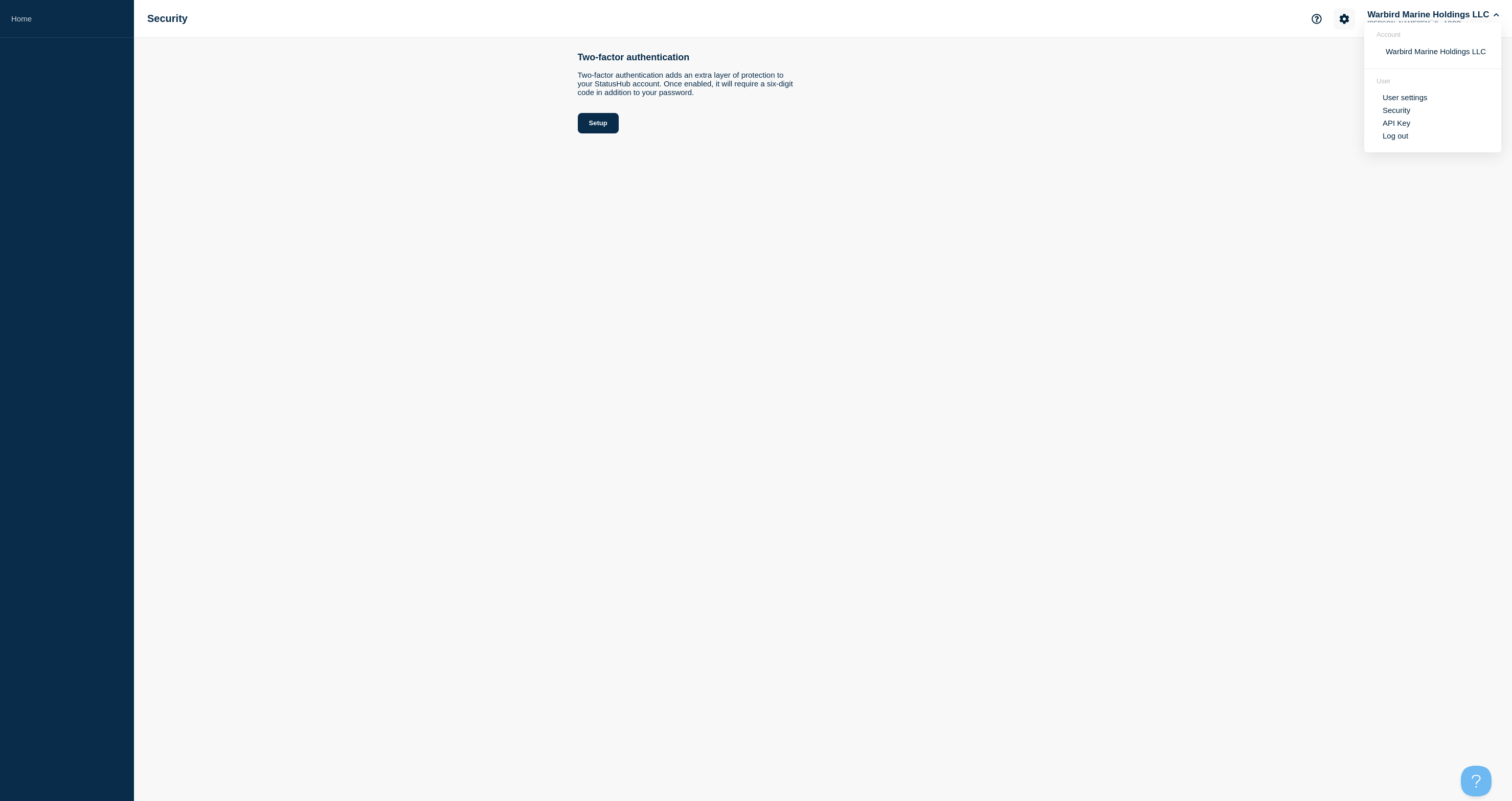 click 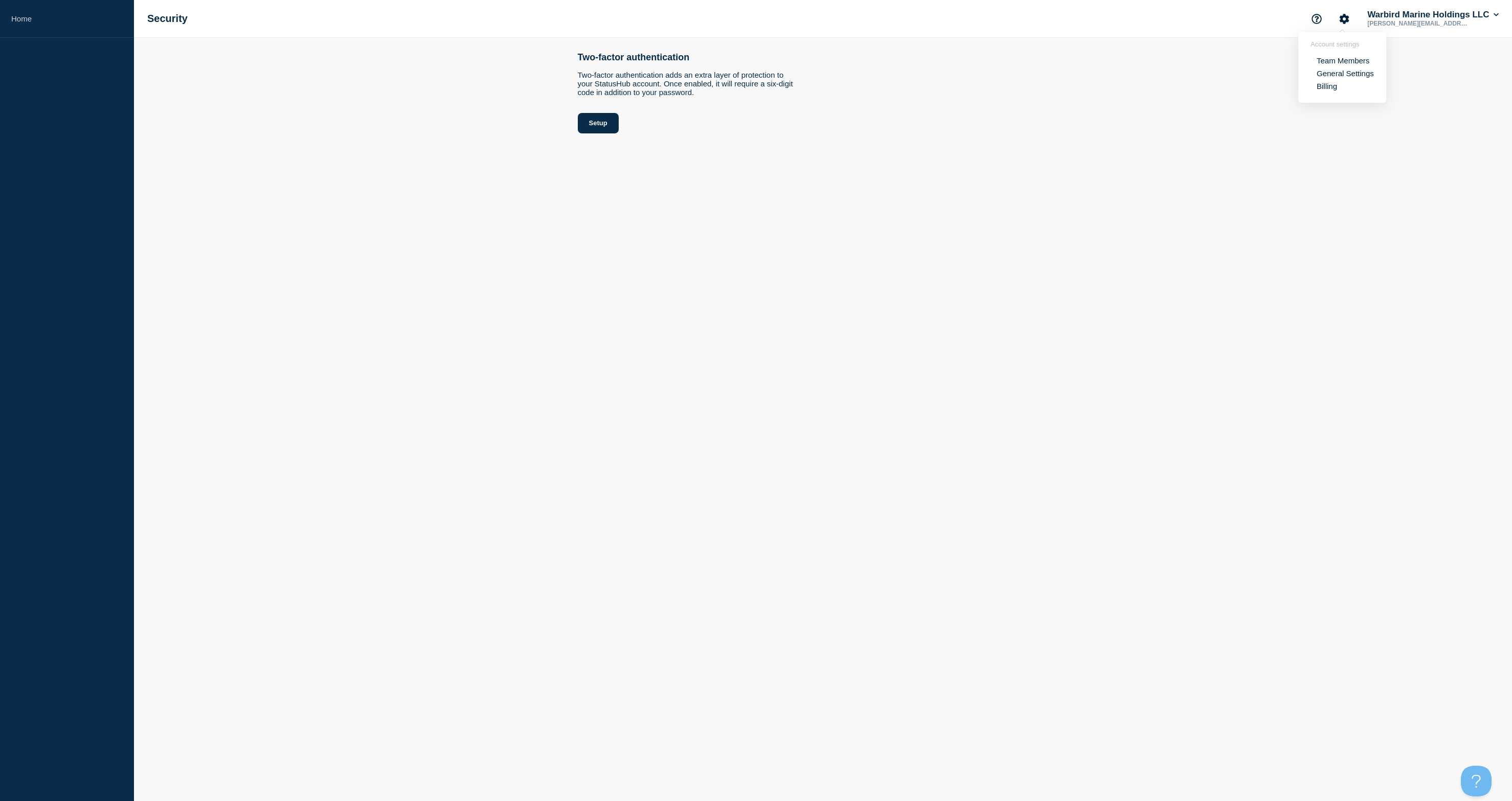click on "Team Members" at bounding box center [1343, 60] 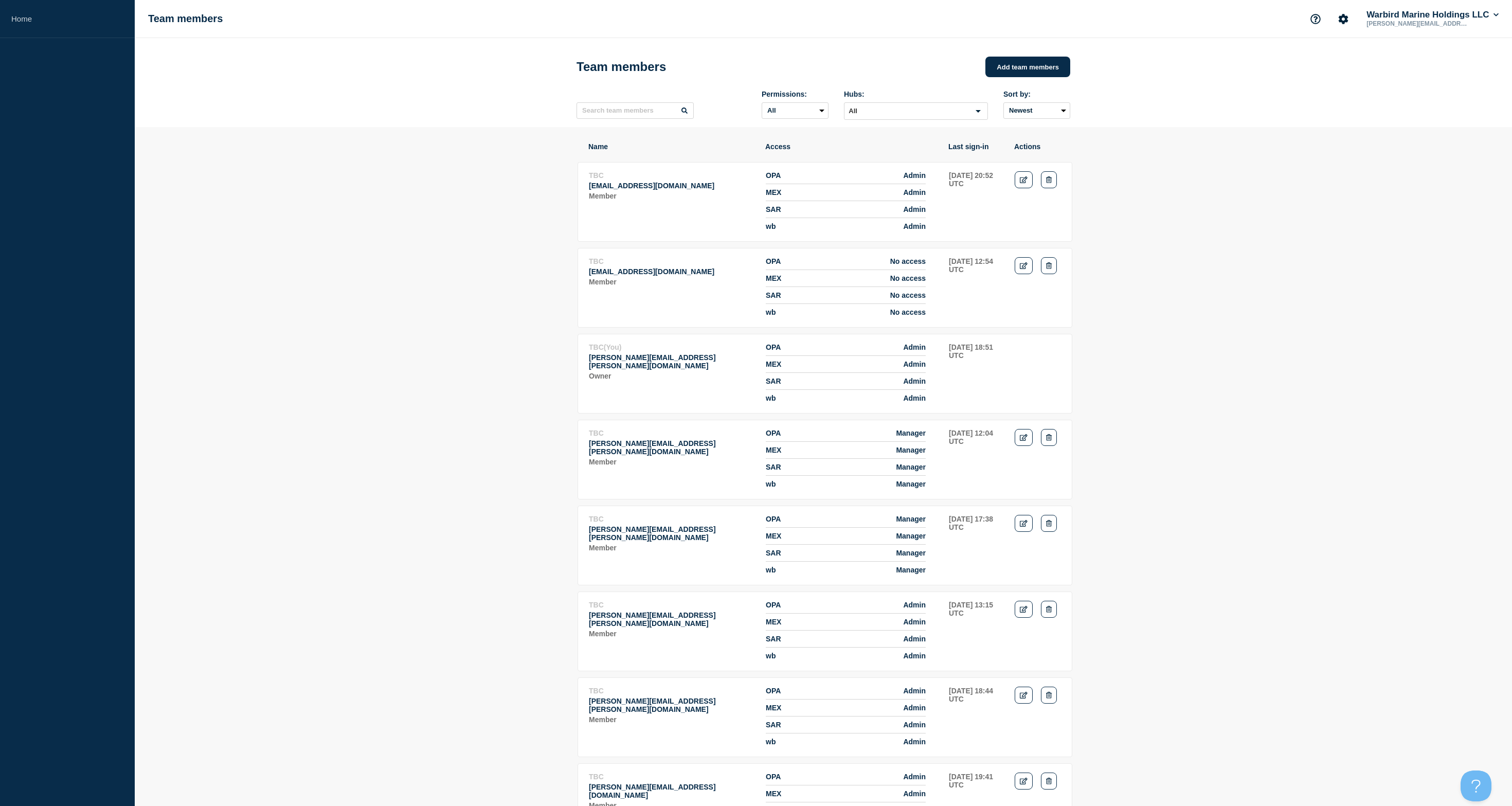 scroll, scrollTop: 105, scrollLeft: 0, axis: vertical 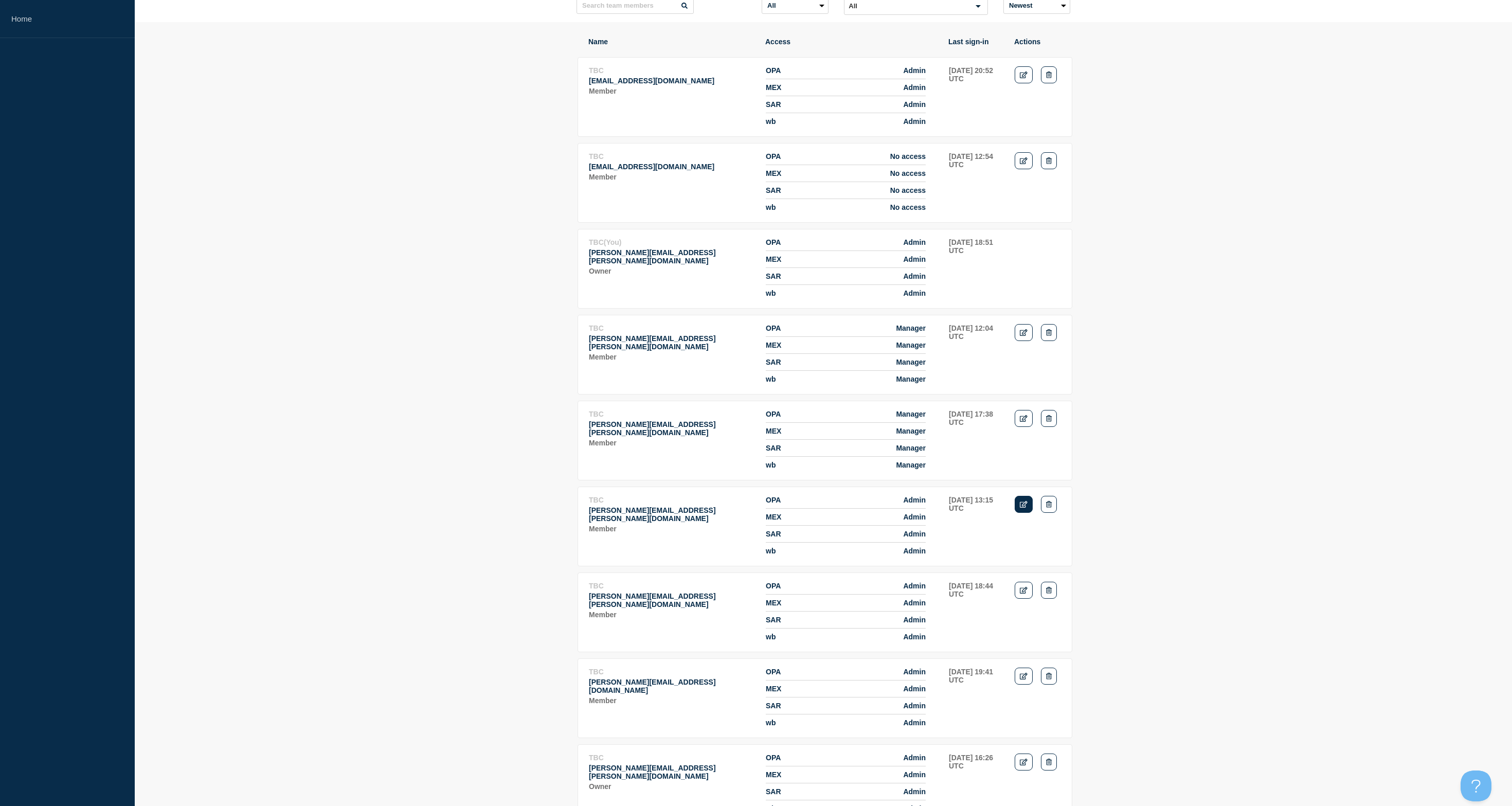 click at bounding box center (1023, 504) 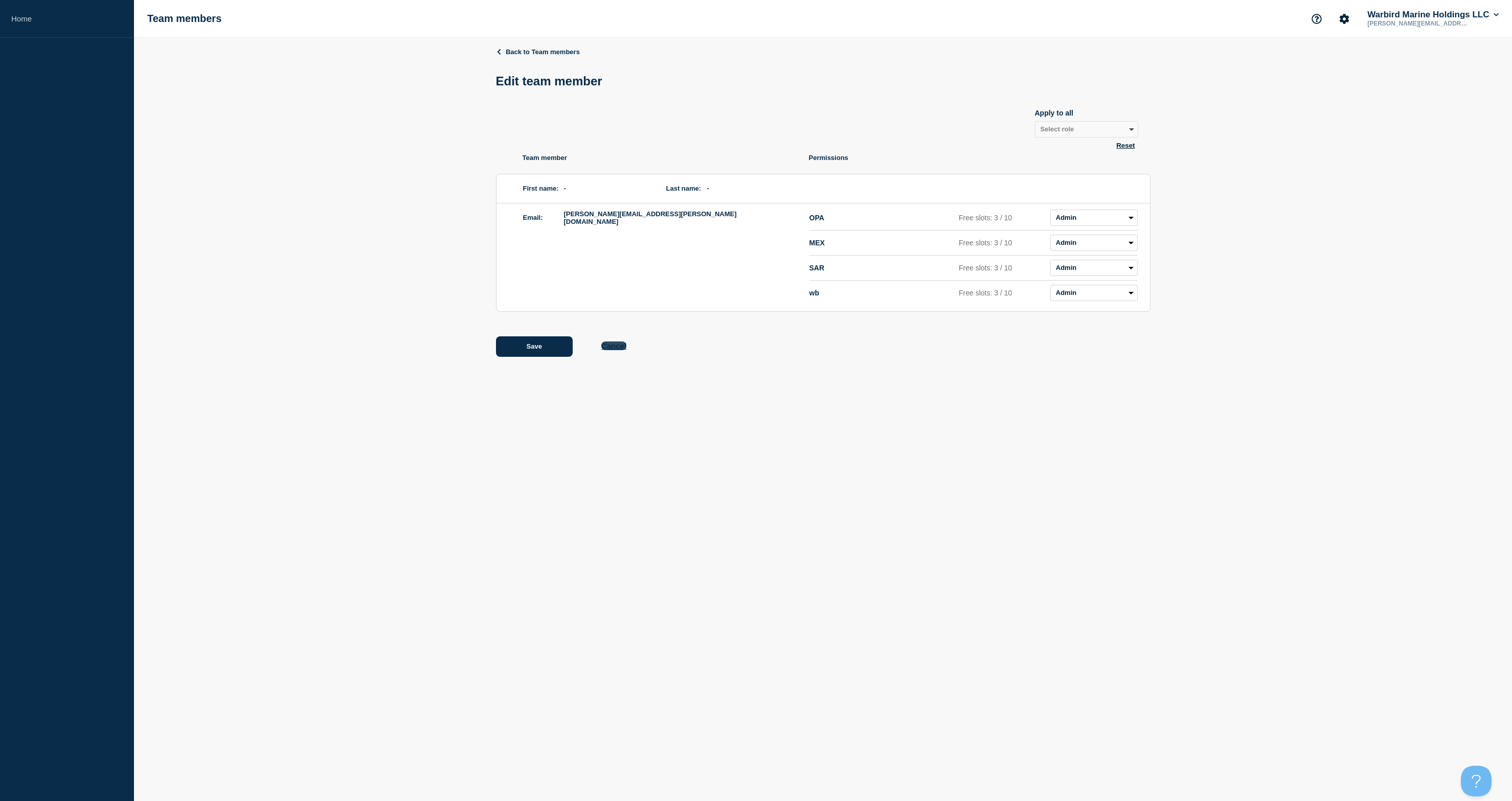 click on "Cancel" 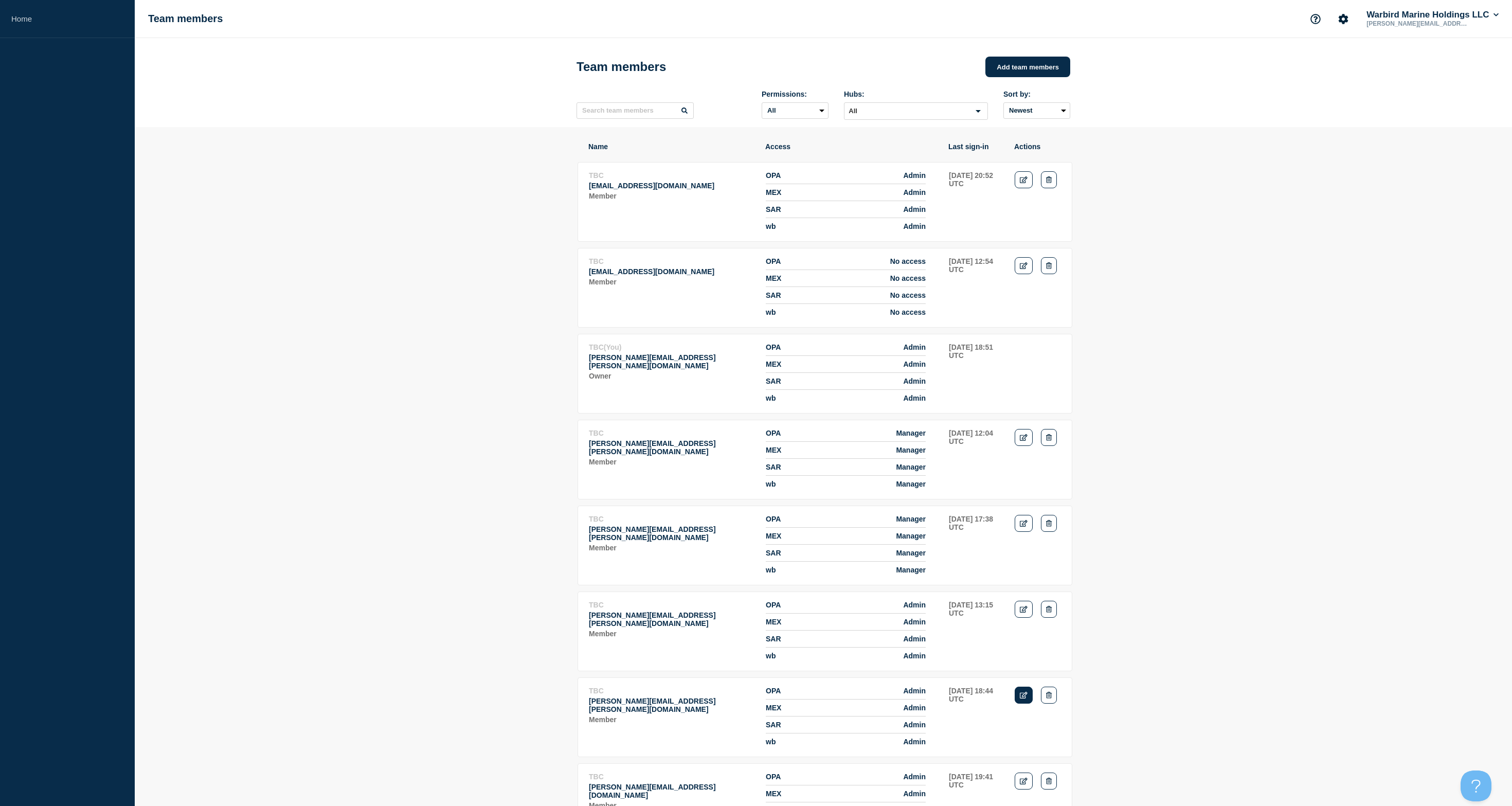 click at bounding box center (1023, 695) 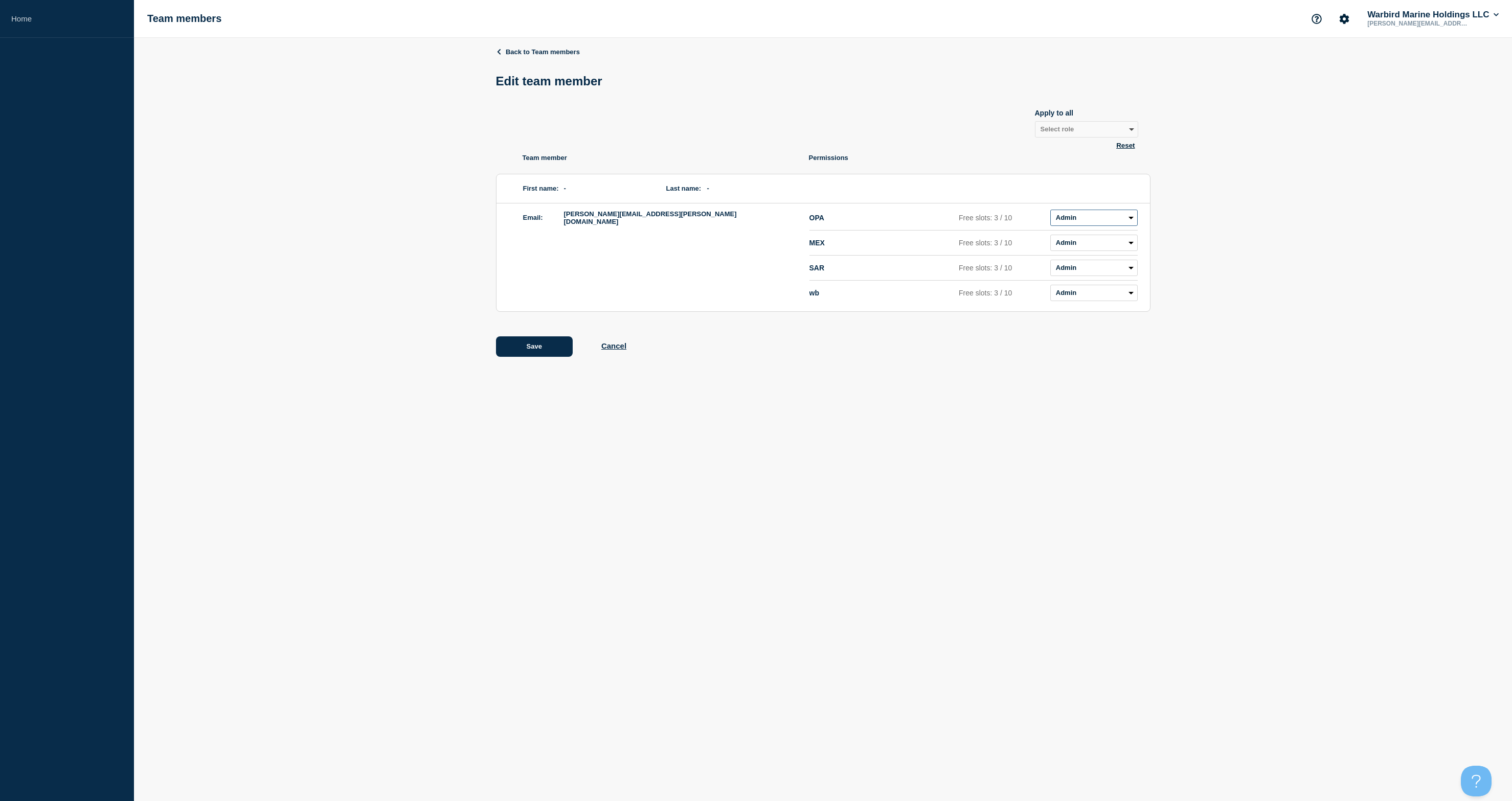 click on "Admin Manager Editor No access" at bounding box center (1094, 218) 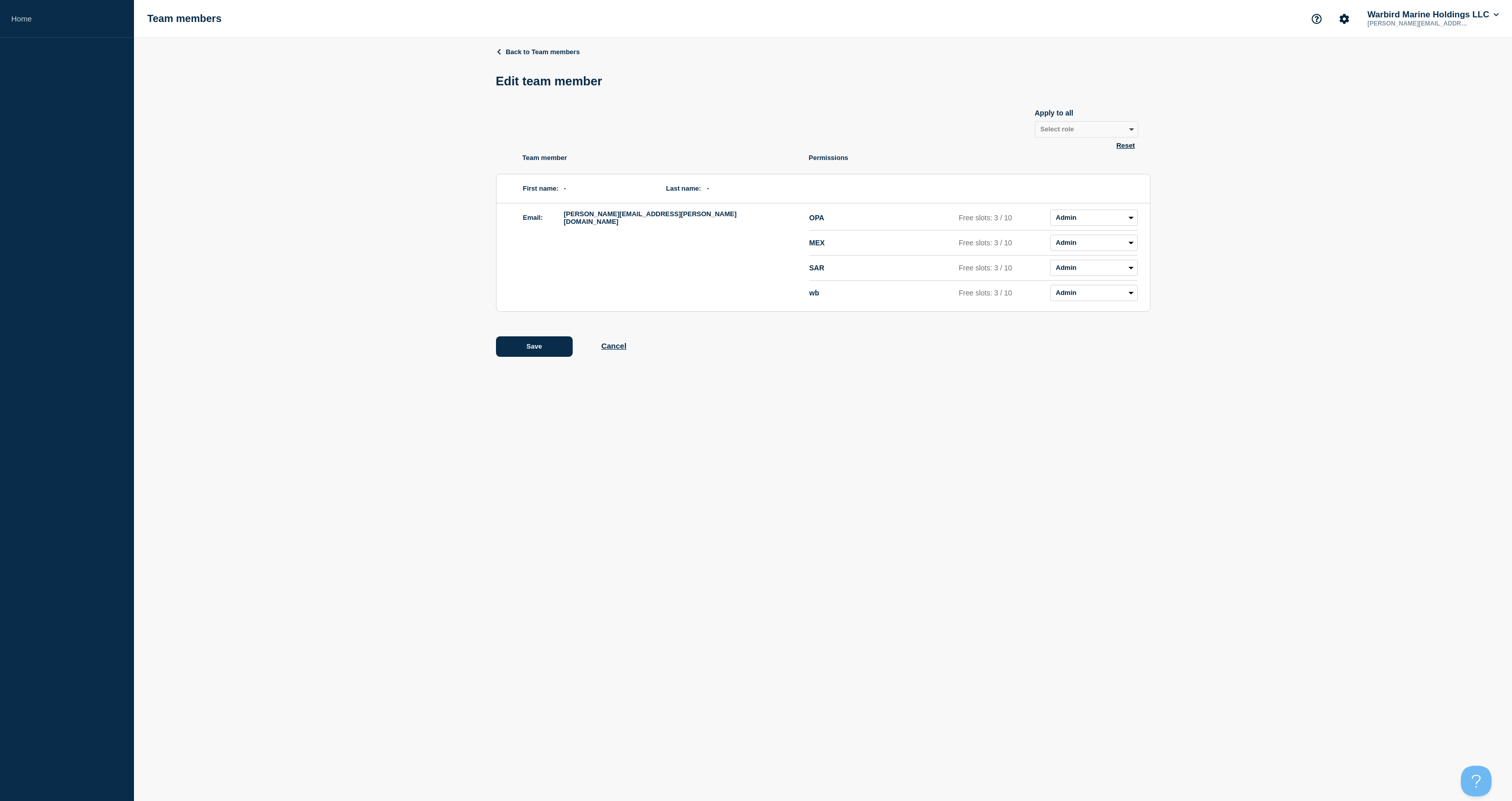 click on "Back to Team members Edit team member Apply to all  Select role Admin Manager Editor Reset Team member Permissions First name: - Last name: - Email: paul.bell@warbirdmarineholdings.com OPA Free slots: 3 / 10 Admin Manager Editor No access MEX Free slots: 3 / 10 Admin Manager Editor No access SAR Free slots: 3 / 10 Admin Manager Editor No access wb Free slots: 3 / 10 Admin Manager Editor No access Save Cancel" 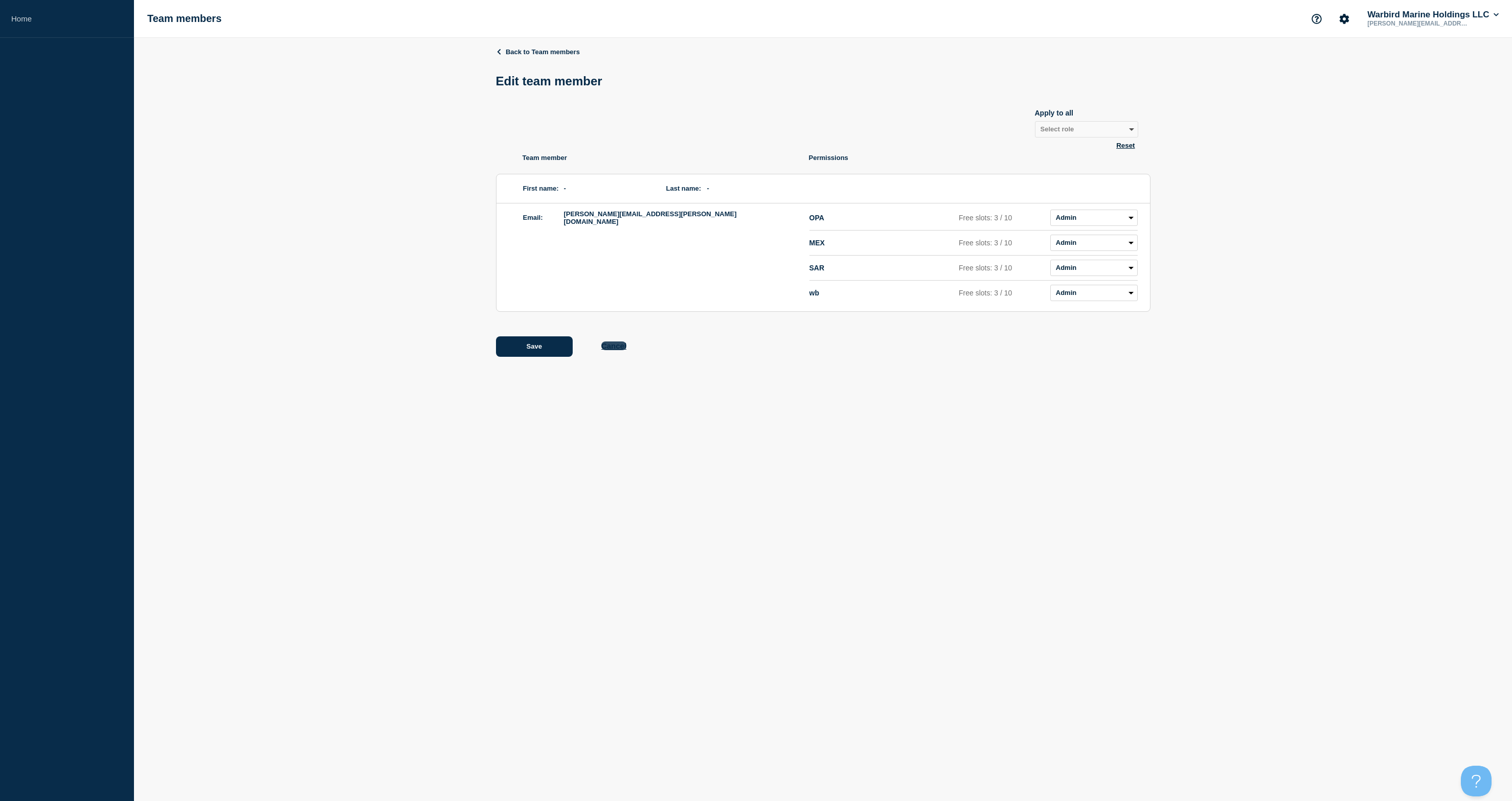 click on "Cancel" 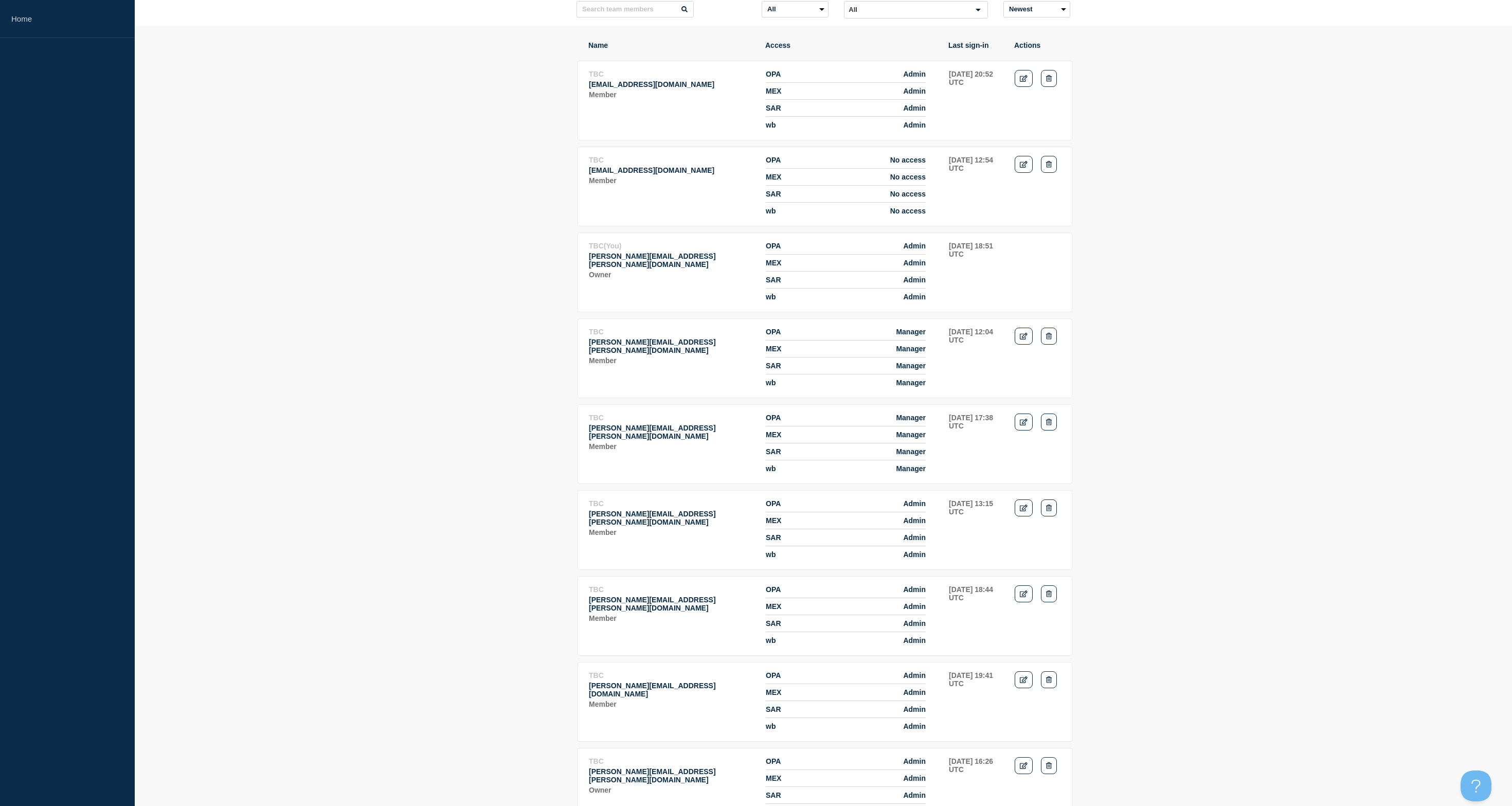 scroll, scrollTop: 0, scrollLeft: 0, axis: both 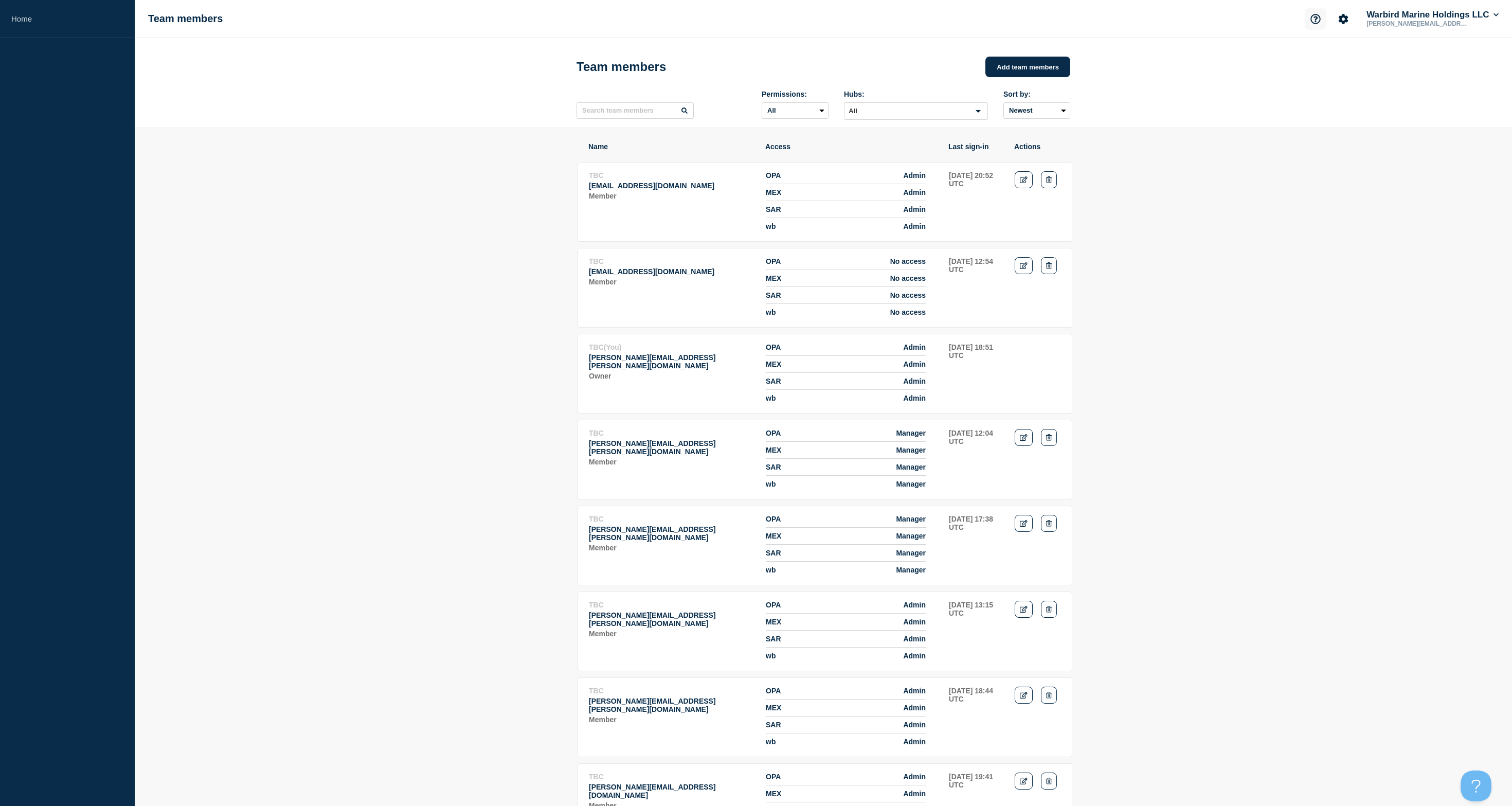 click 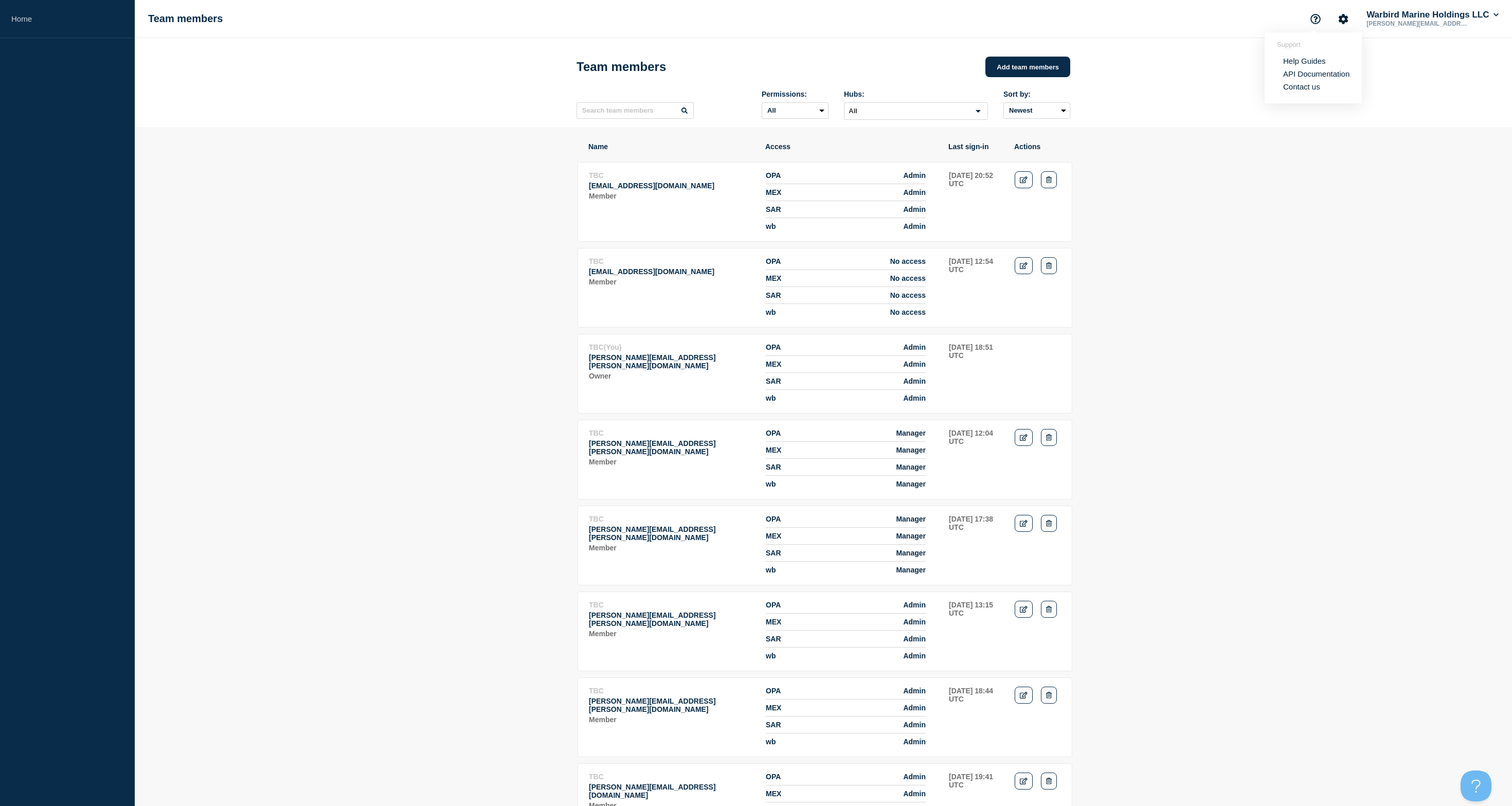 click on "Contact us" at bounding box center [1302, 86] 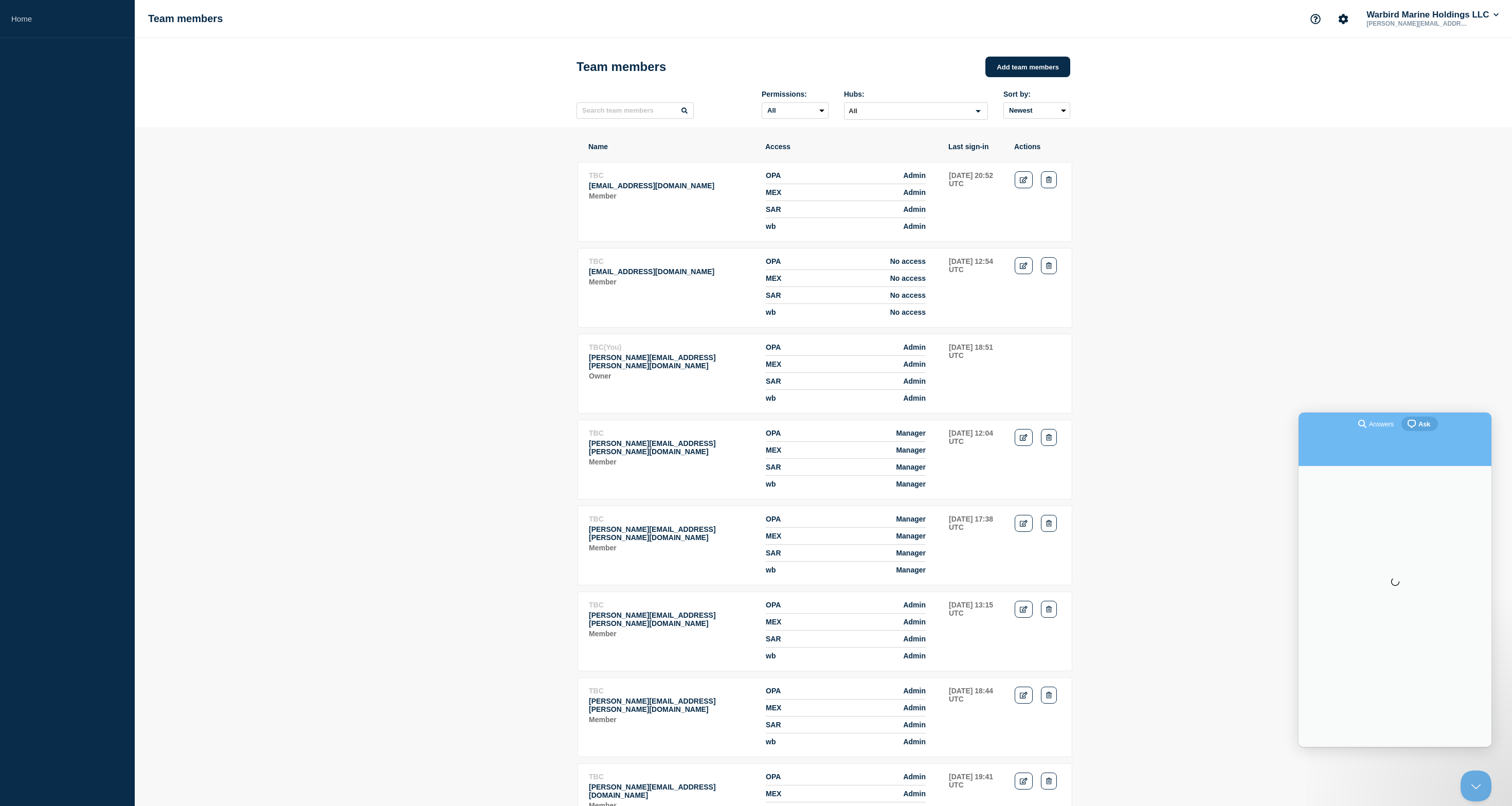 scroll, scrollTop: 0, scrollLeft: 0, axis: both 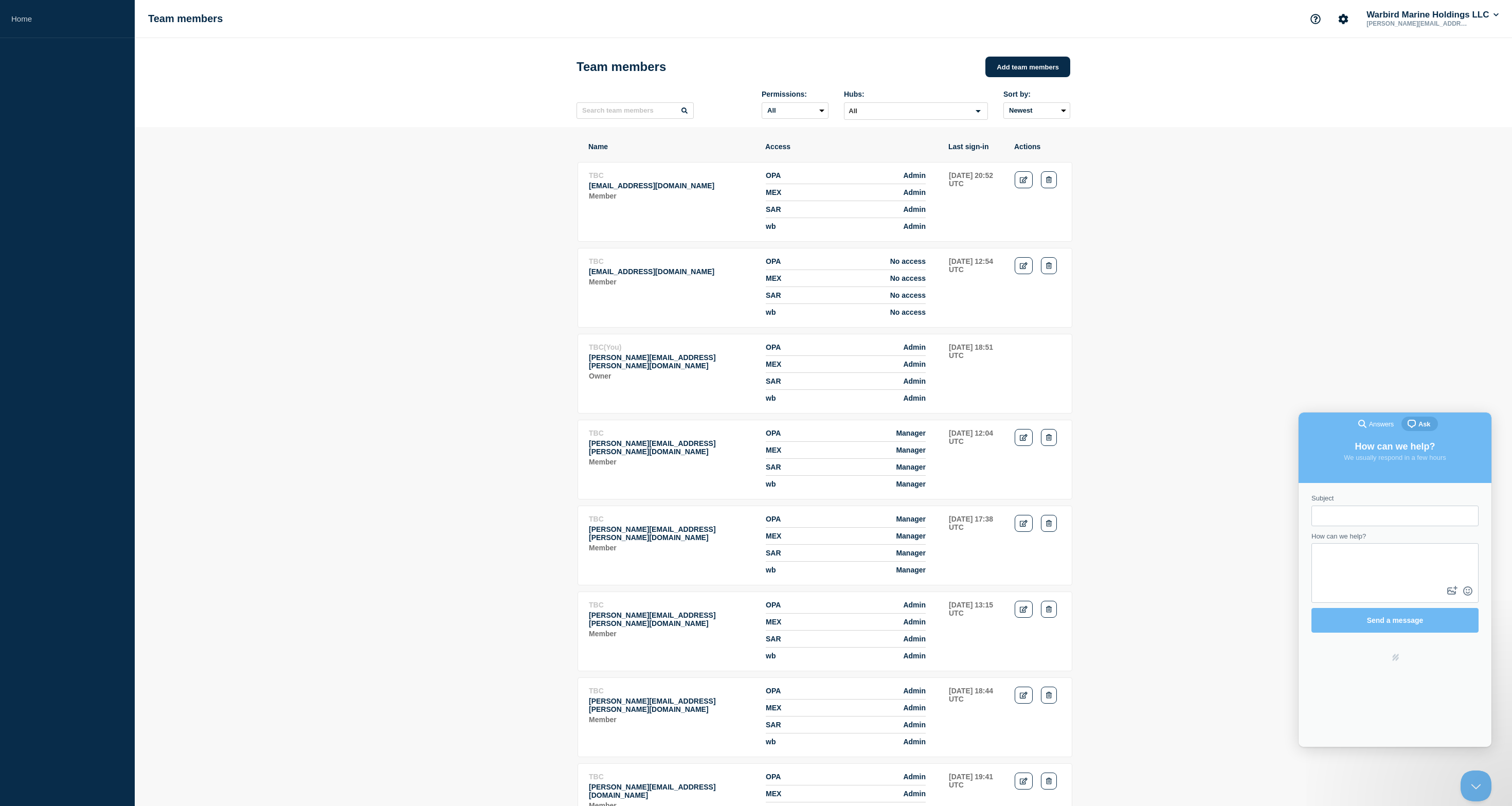 click on "Subject" at bounding box center (1395, 516) 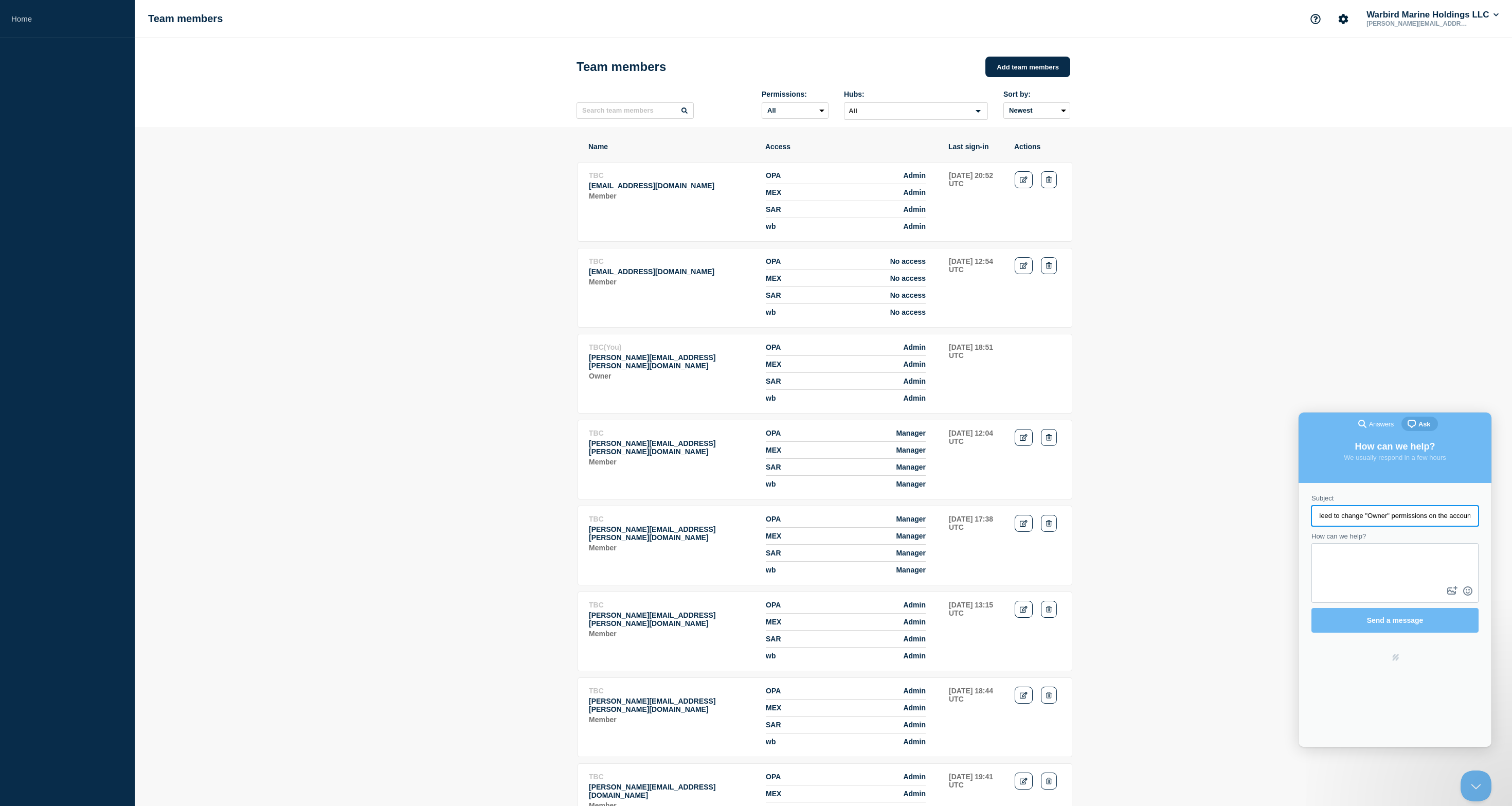 scroll, scrollTop: 0, scrollLeft: 6, axis: horizontal 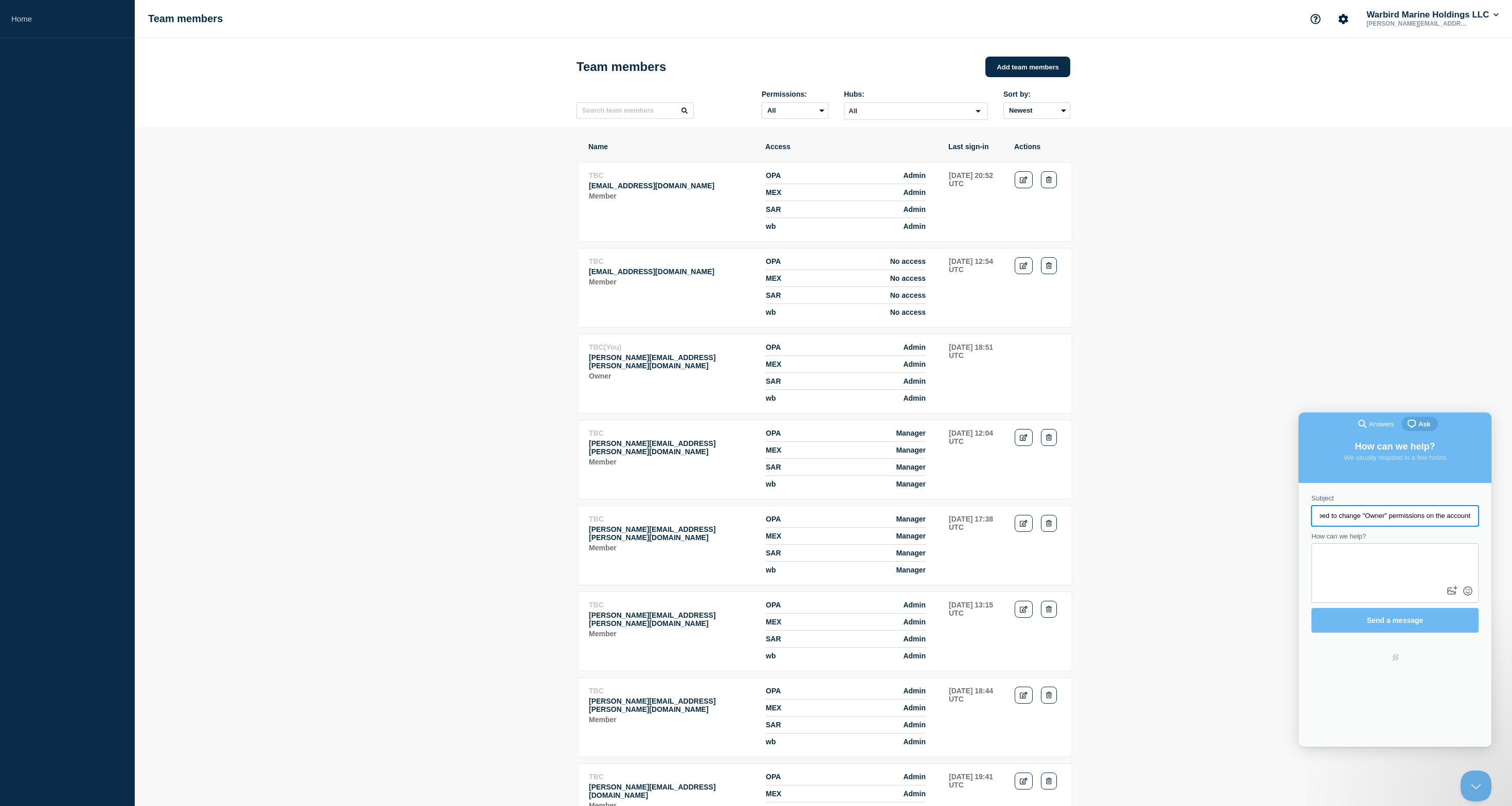 type on "Need to change "Owner" permissions on the account" 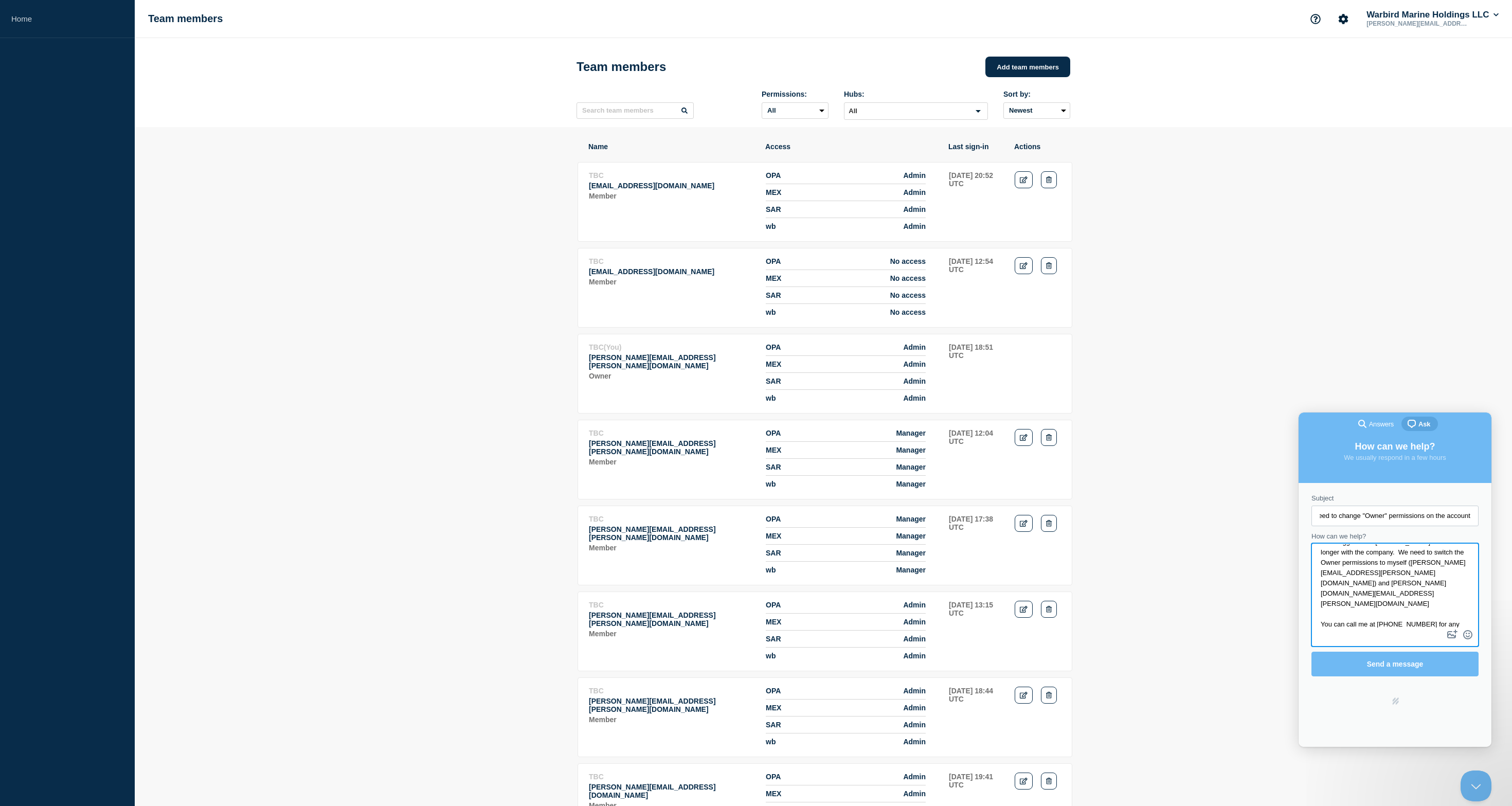 scroll, scrollTop: 11, scrollLeft: 0, axis: vertical 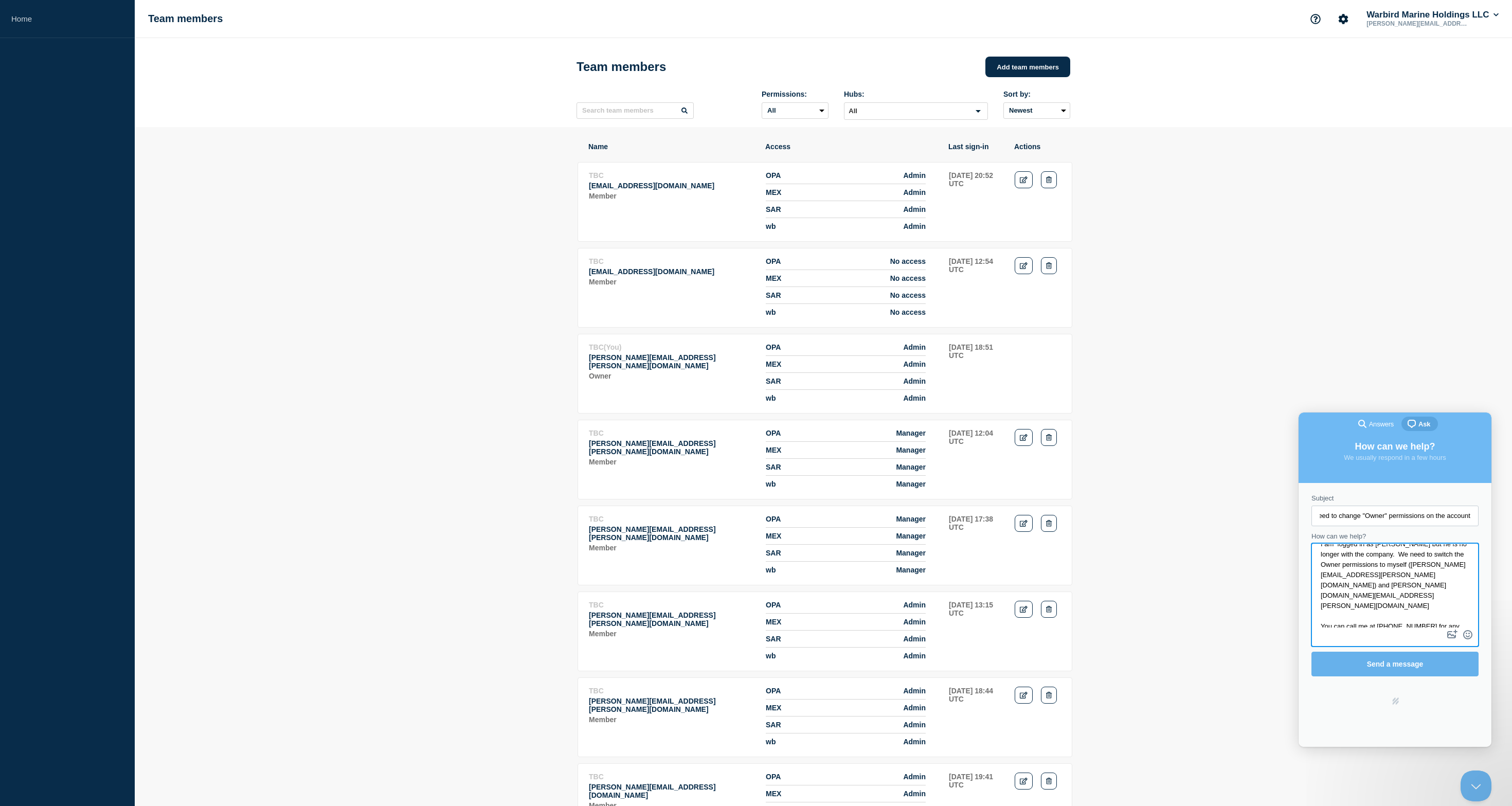 type on "I am  logged in as Michael Galvez but he is no longer with the company.  We need to switch the Owner permissions to myself (paul.bell@warbirdmarineholdings.com) and eric.estrada@warbirdmarineholdings.com
You can call me at 305-498-2277 for any questions." 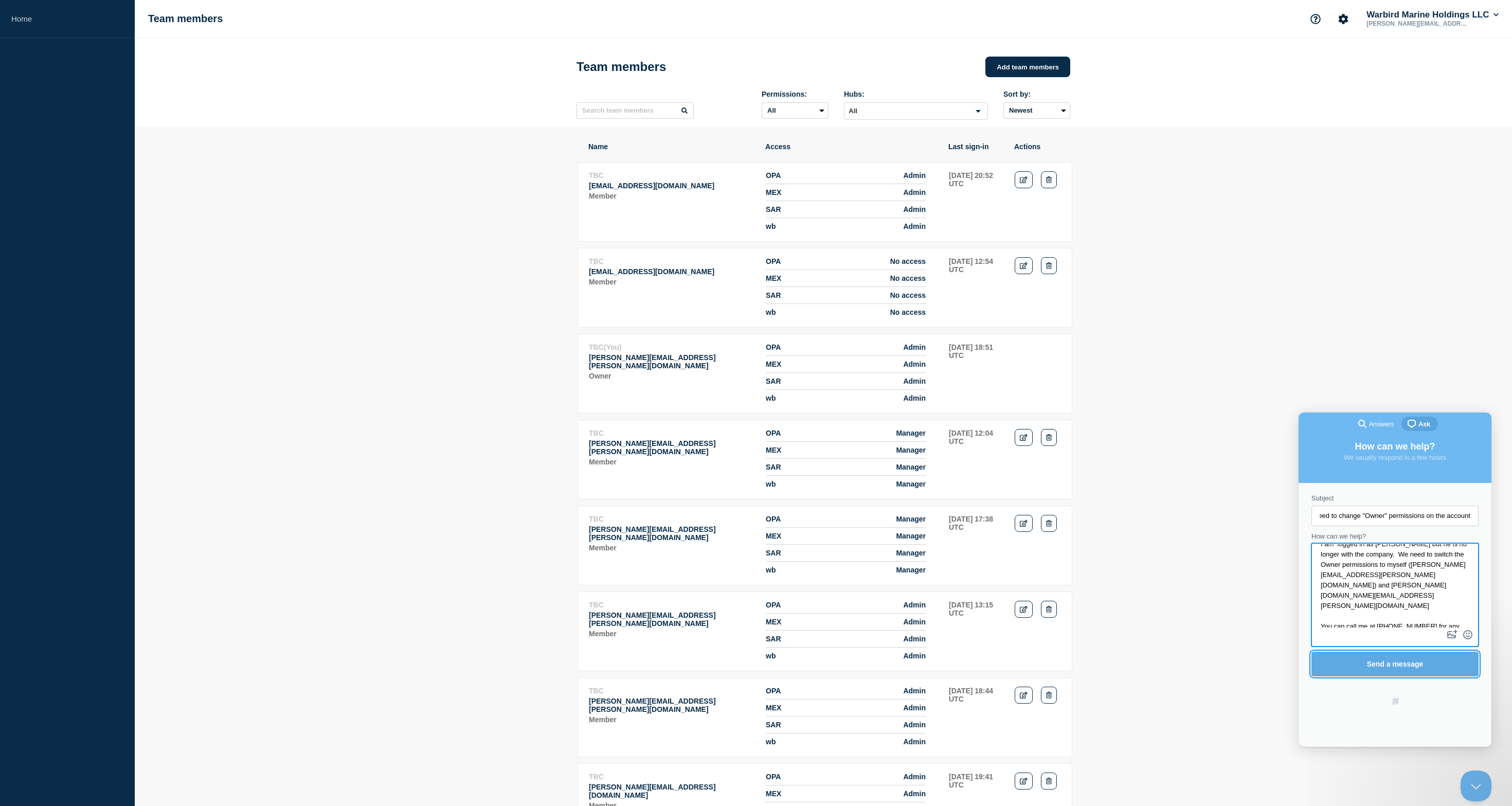 click on "Send a message" at bounding box center [1395, 664] 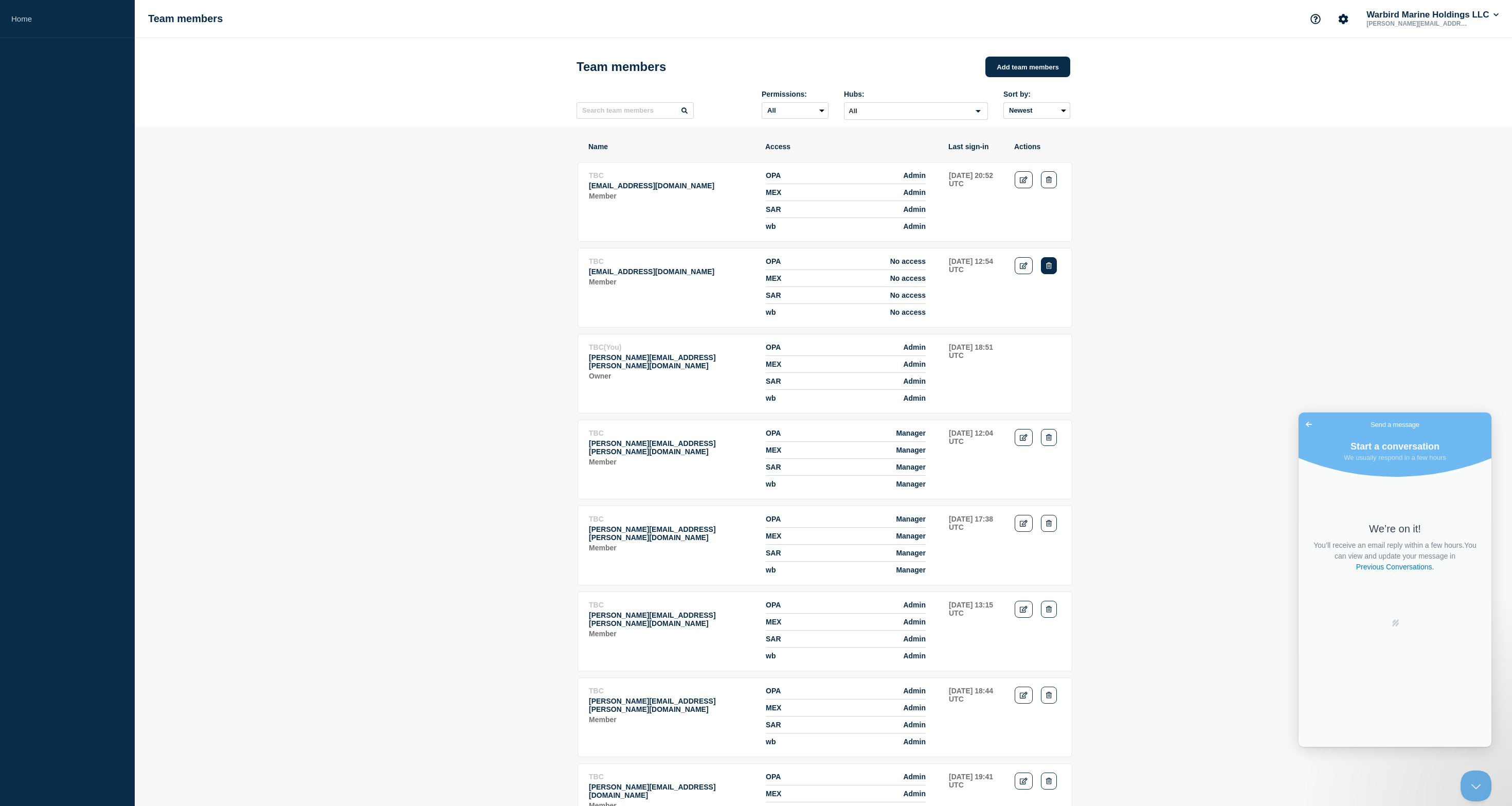 click 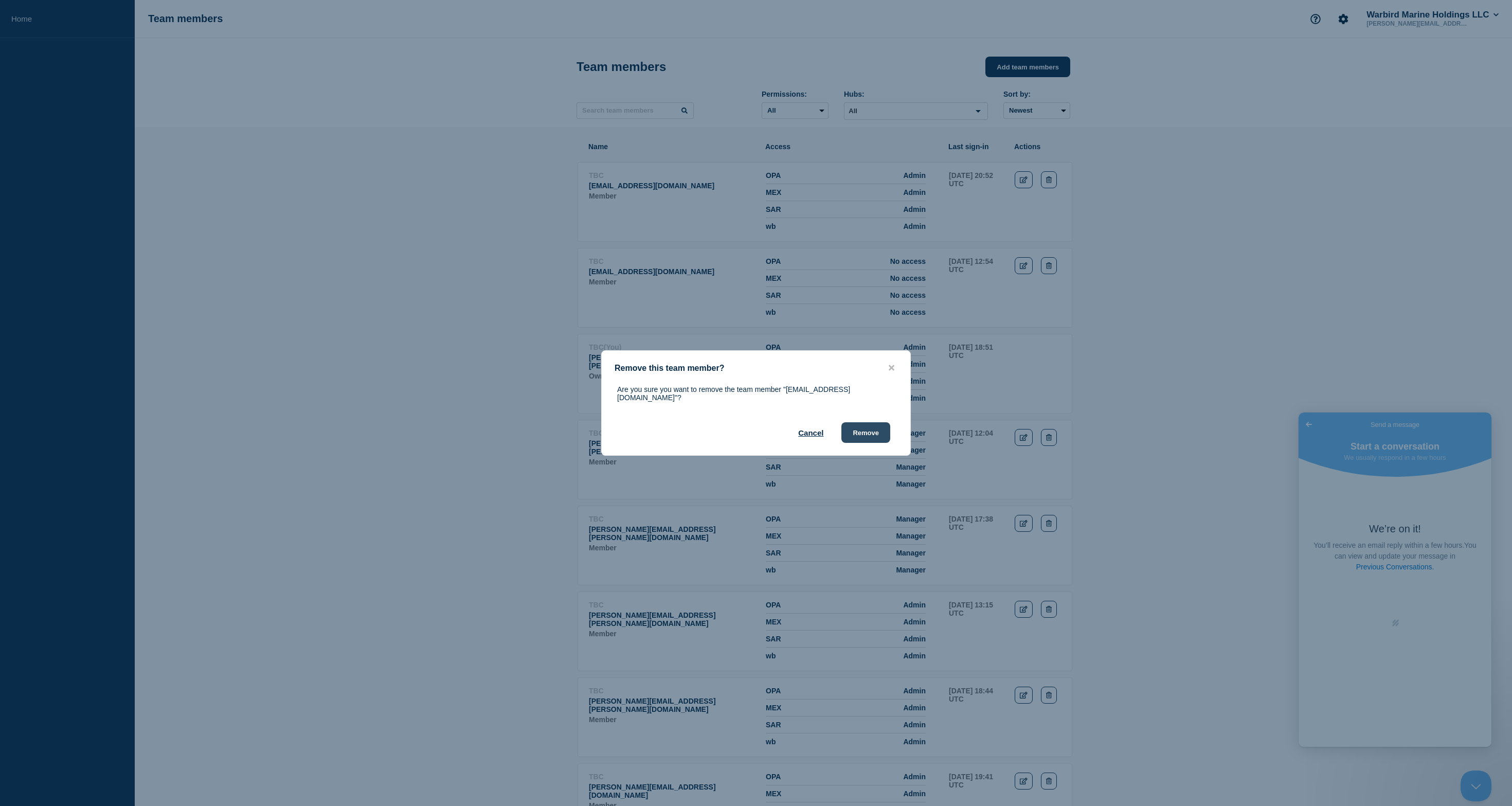 click on "Remove" at bounding box center [866, 433] 